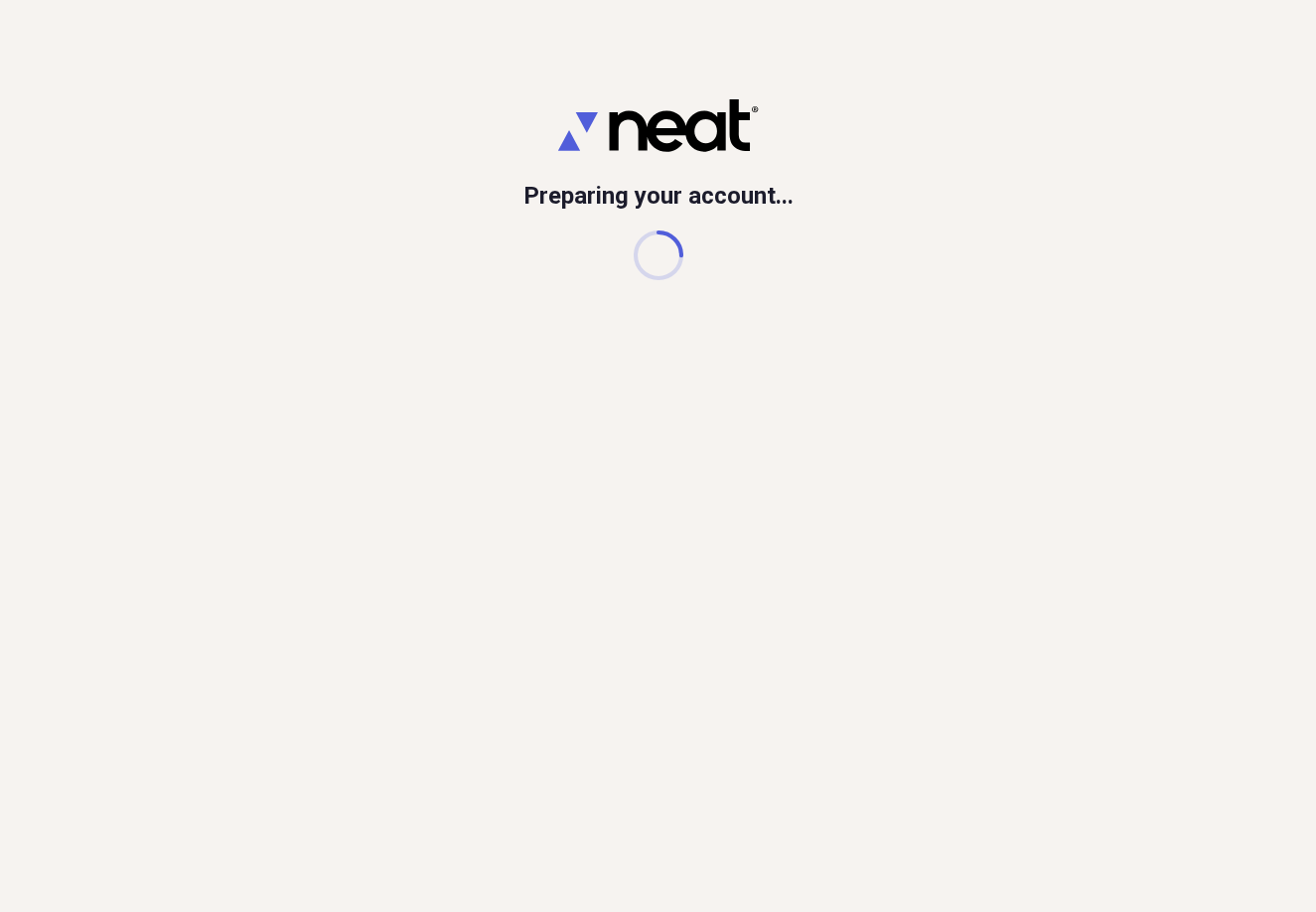 scroll, scrollTop: 0, scrollLeft: 0, axis: both 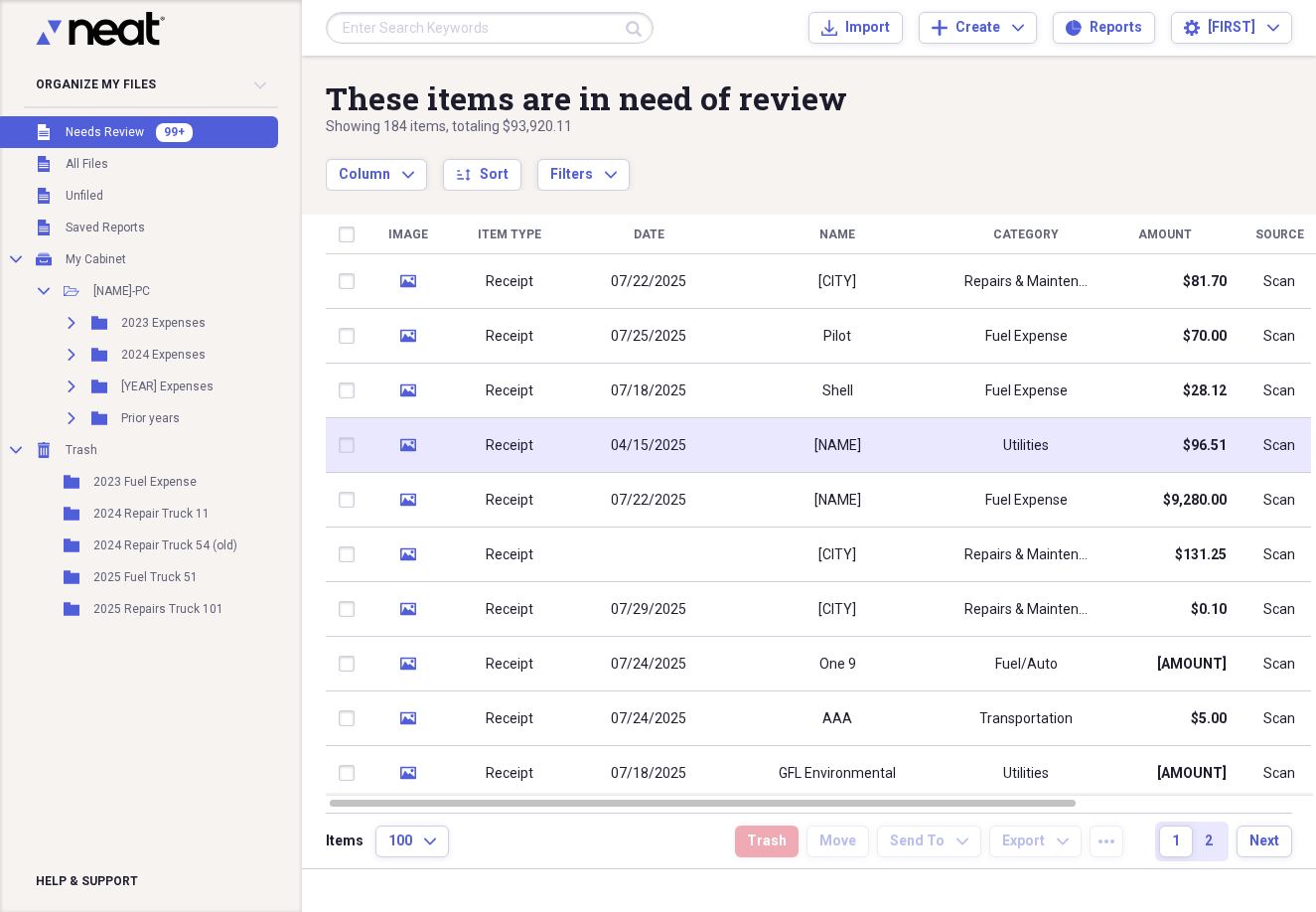 click on "Utilities" at bounding box center (1026, 446) 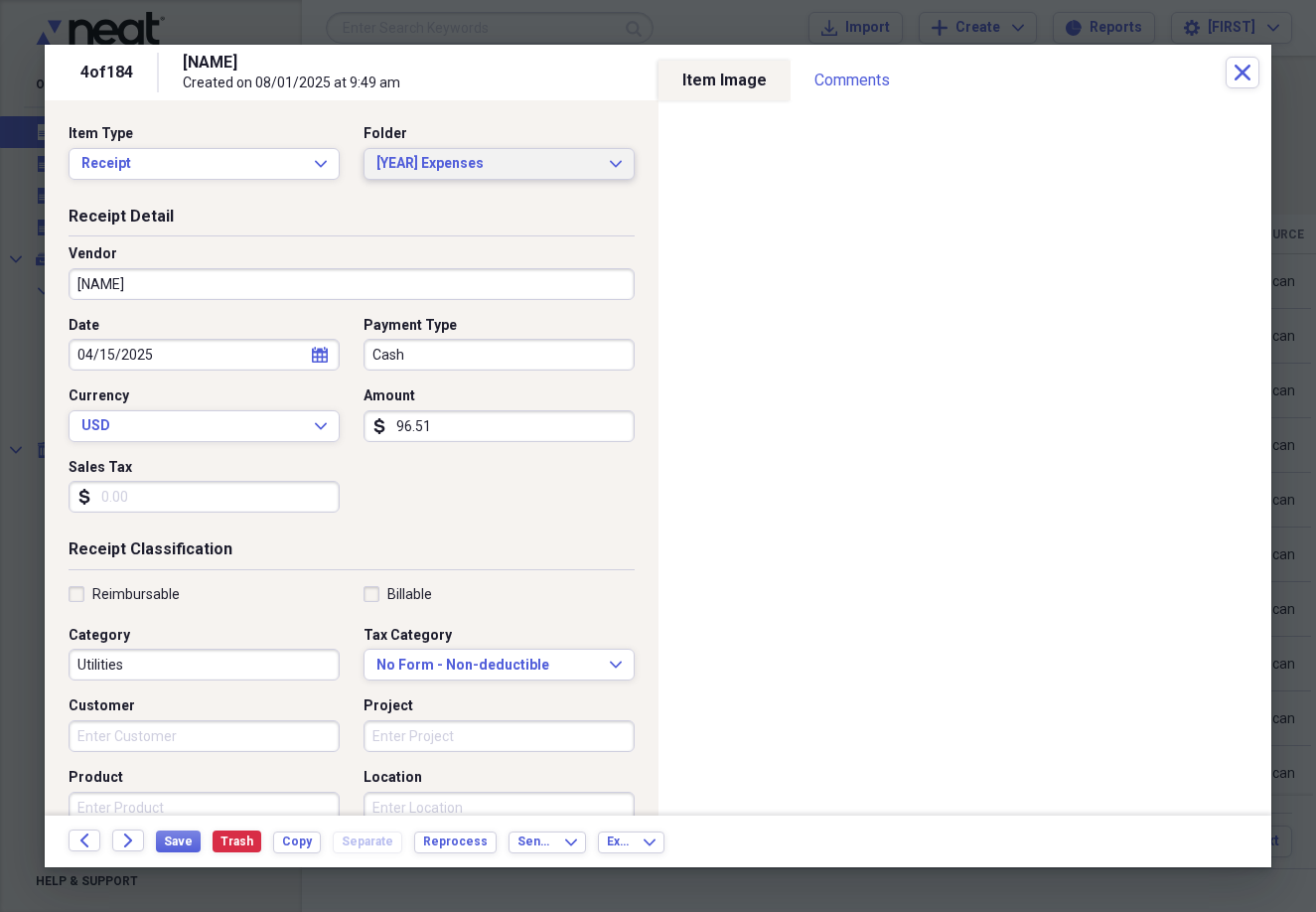 click on "[YEAR] Expenses" at bounding box center [487, 164] 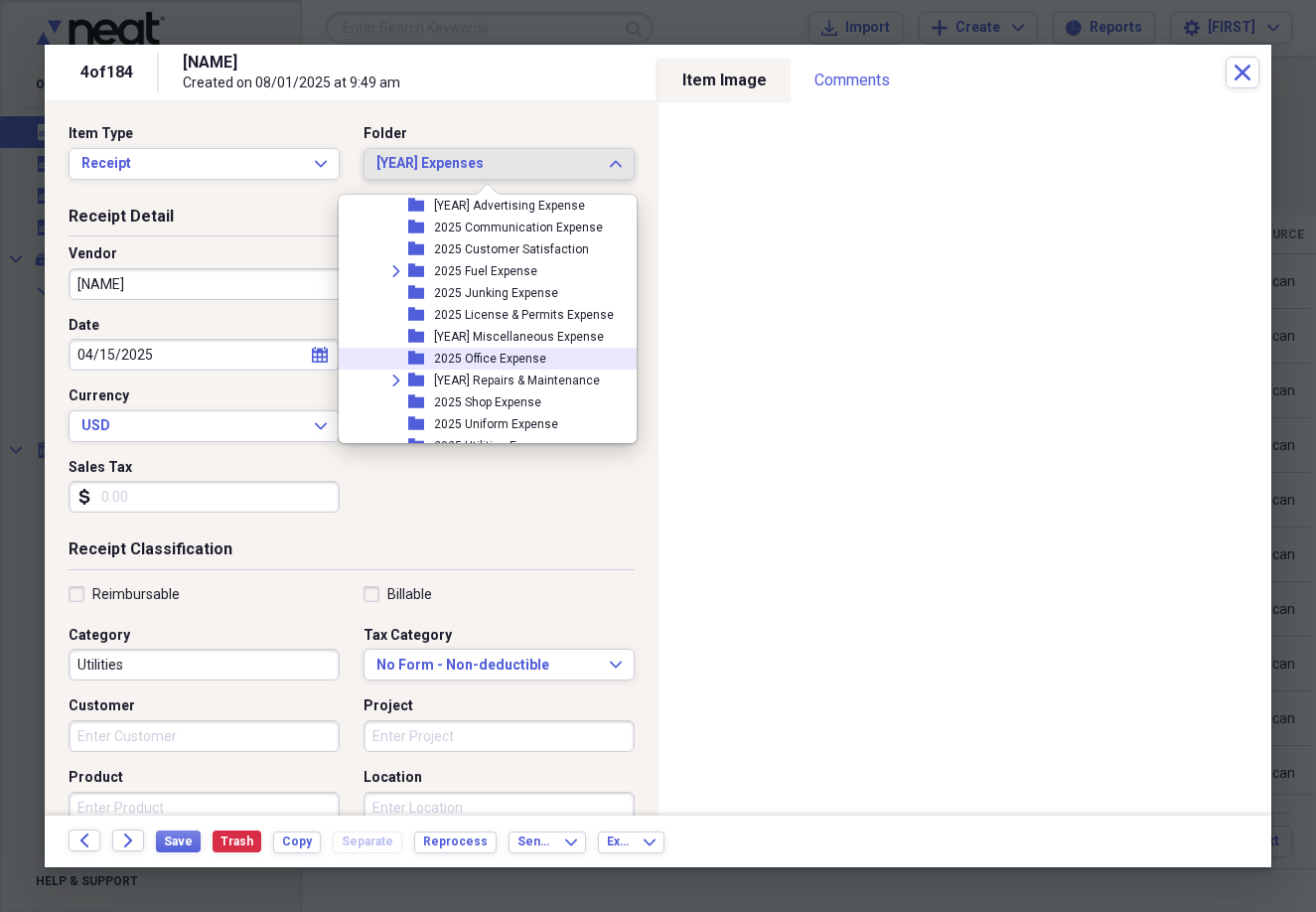 scroll, scrollTop: 575, scrollLeft: 0, axis: vertical 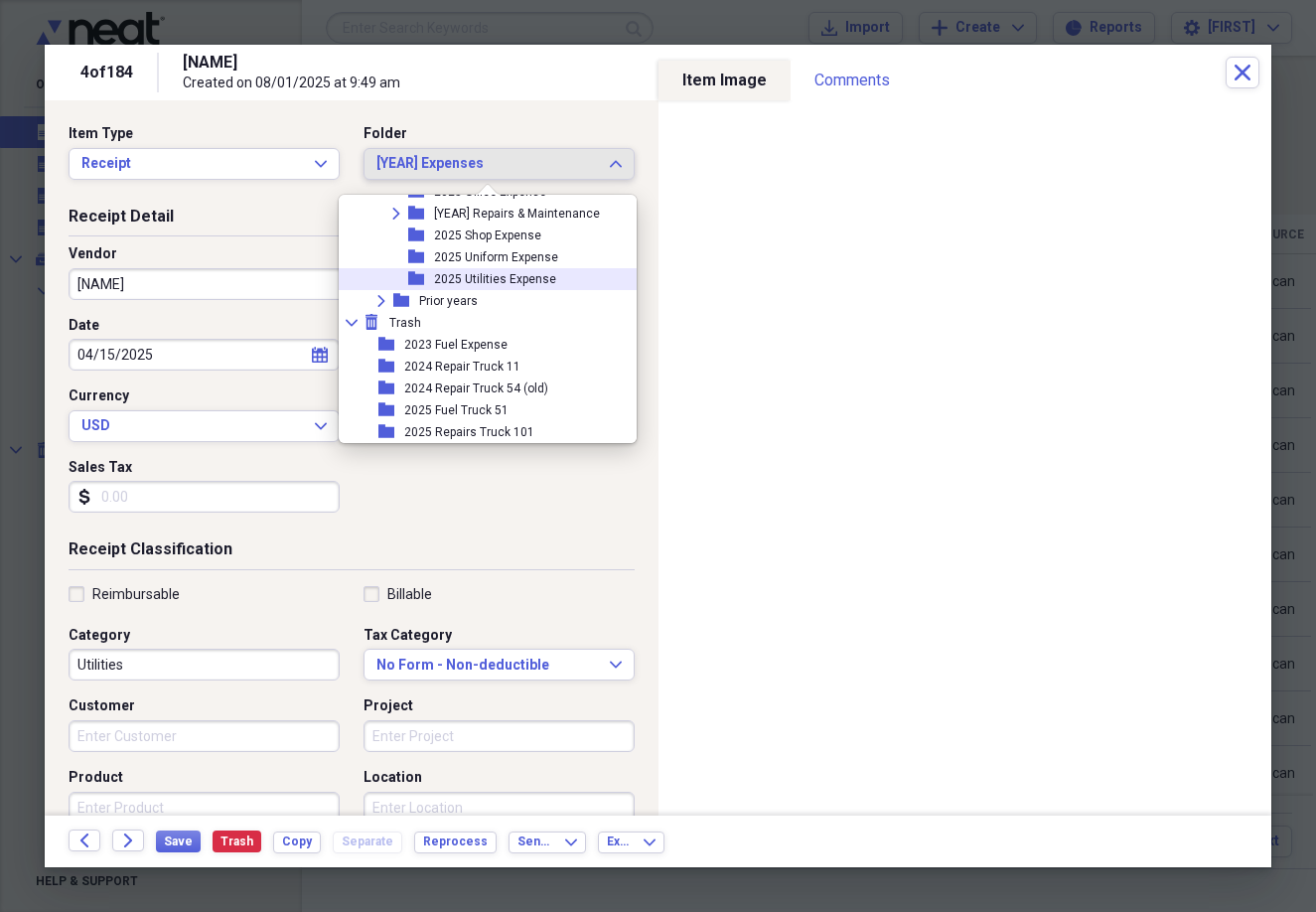 click on "2025 Utilities Expense" at bounding box center (495, 279) 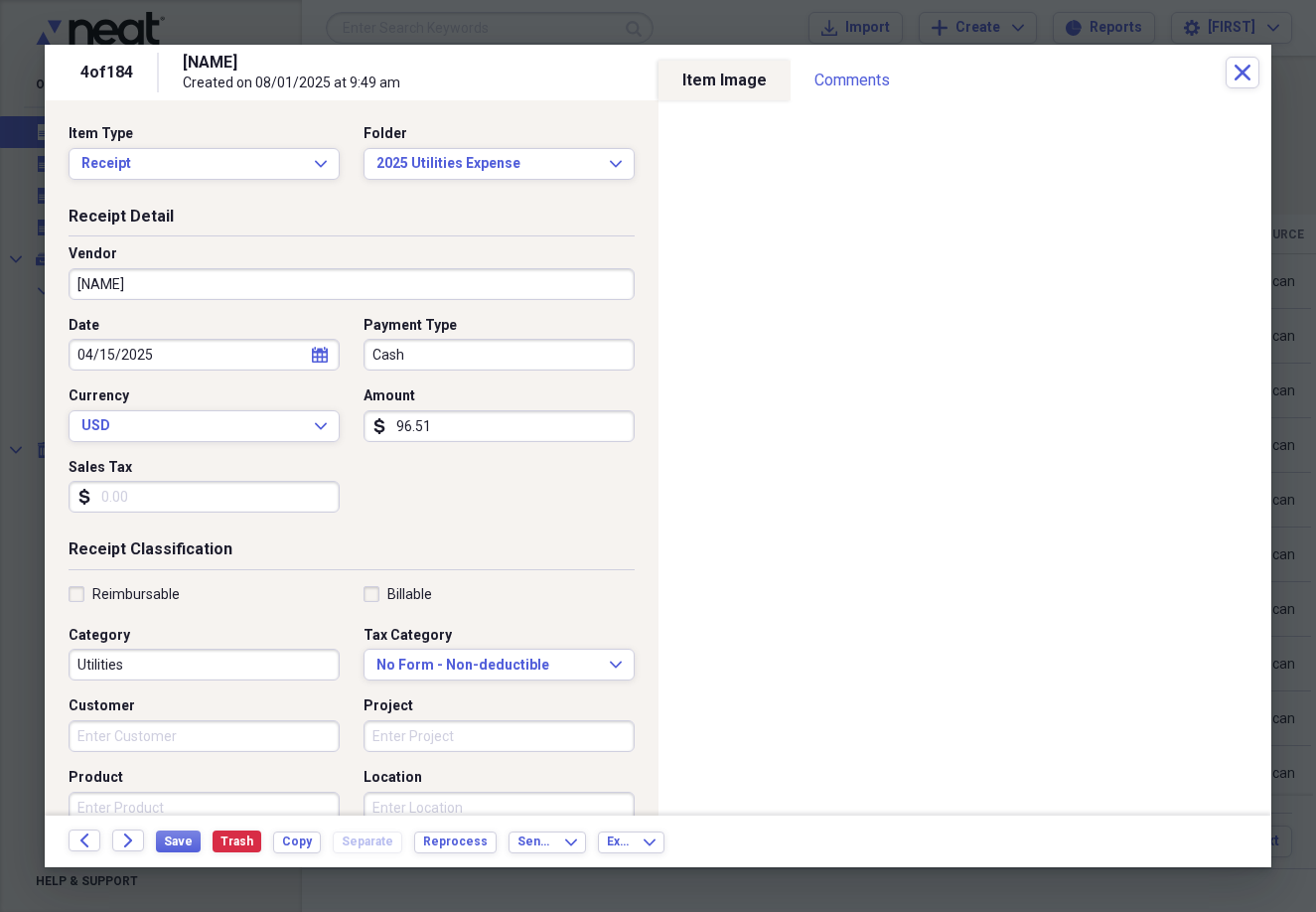 click on "Cash" at bounding box center [499, 355] 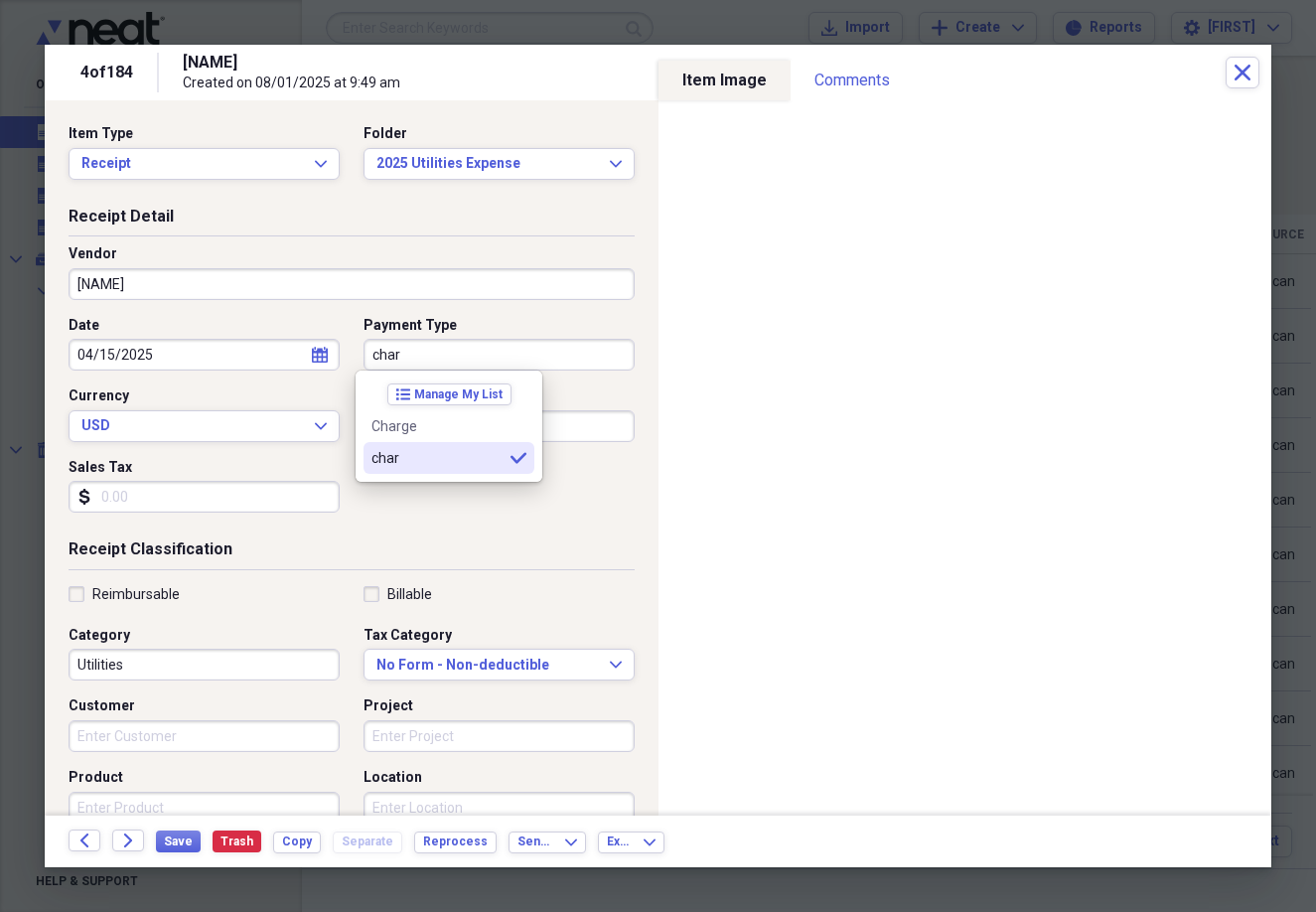 click on "char selected" at bounding box center [449, 458] 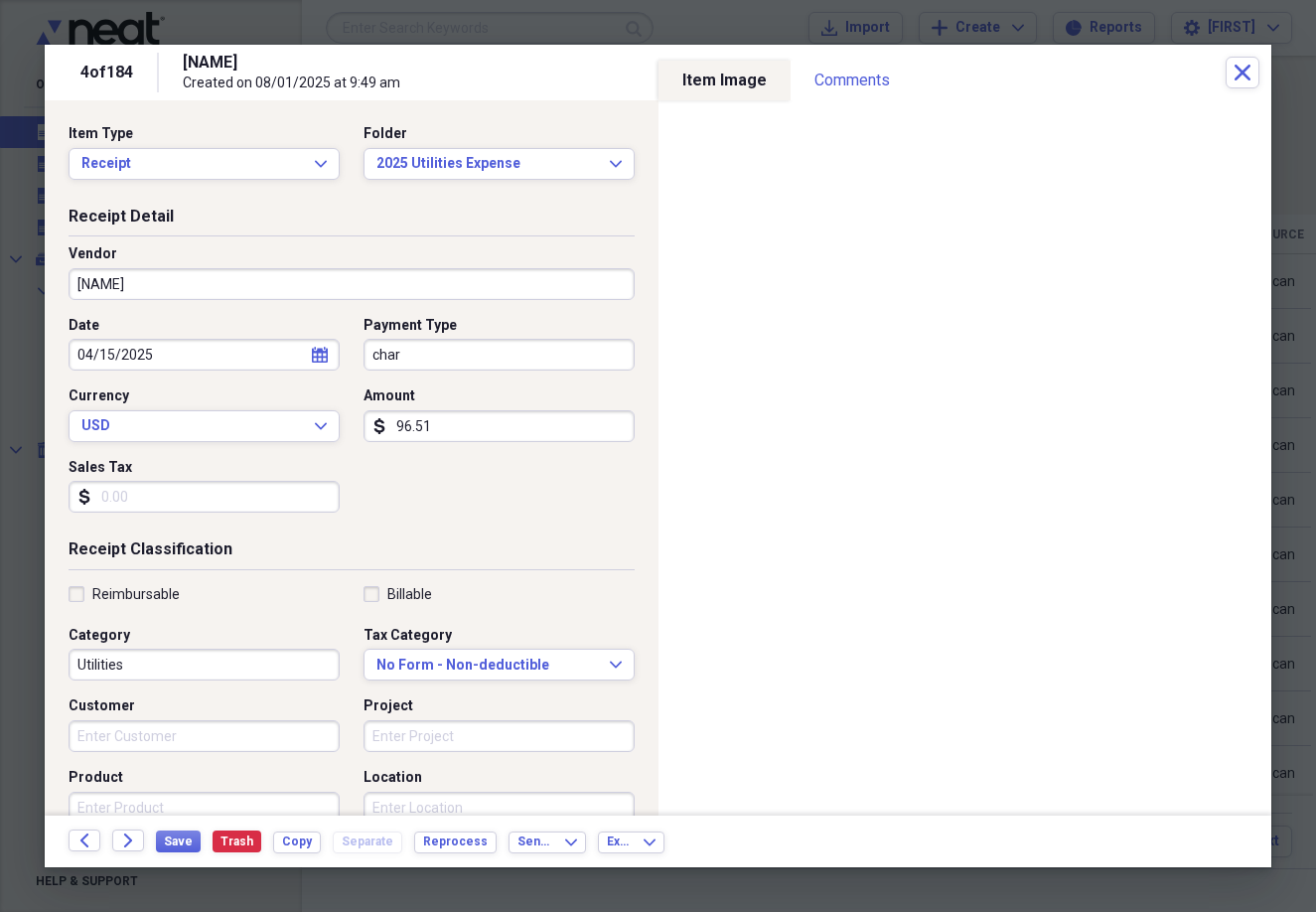 click on "Date 04/15/2025 calendar Calendar Payment Type char Currency USD Expand Amount dollar-sign 96.51 Sales Tax dollar-sign" at bounding box center (352, 422) 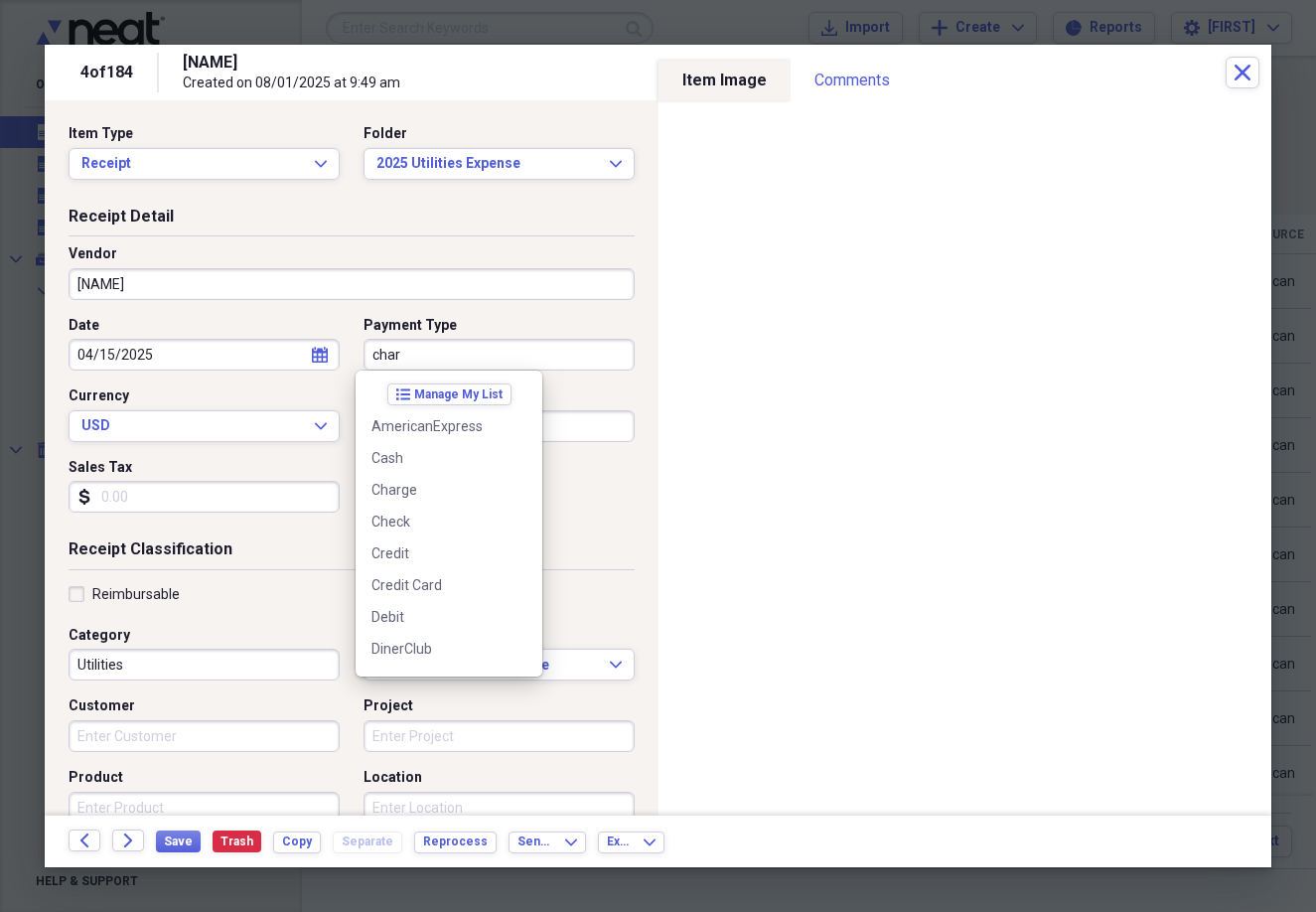 click on "char" at bounding box center (499, 355) 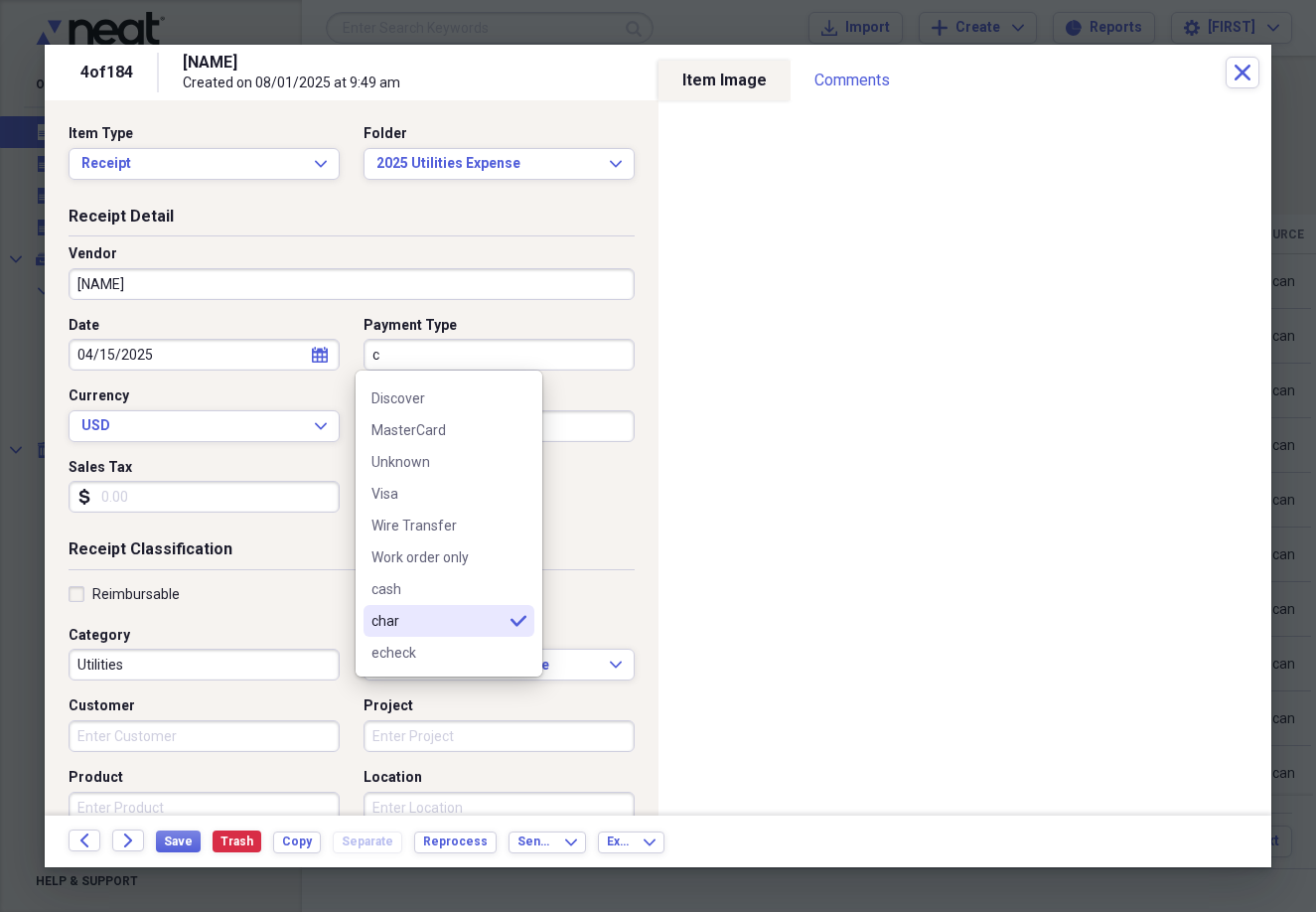 scroll, scrollTop: 0, scrollLeft: 0, axis: both 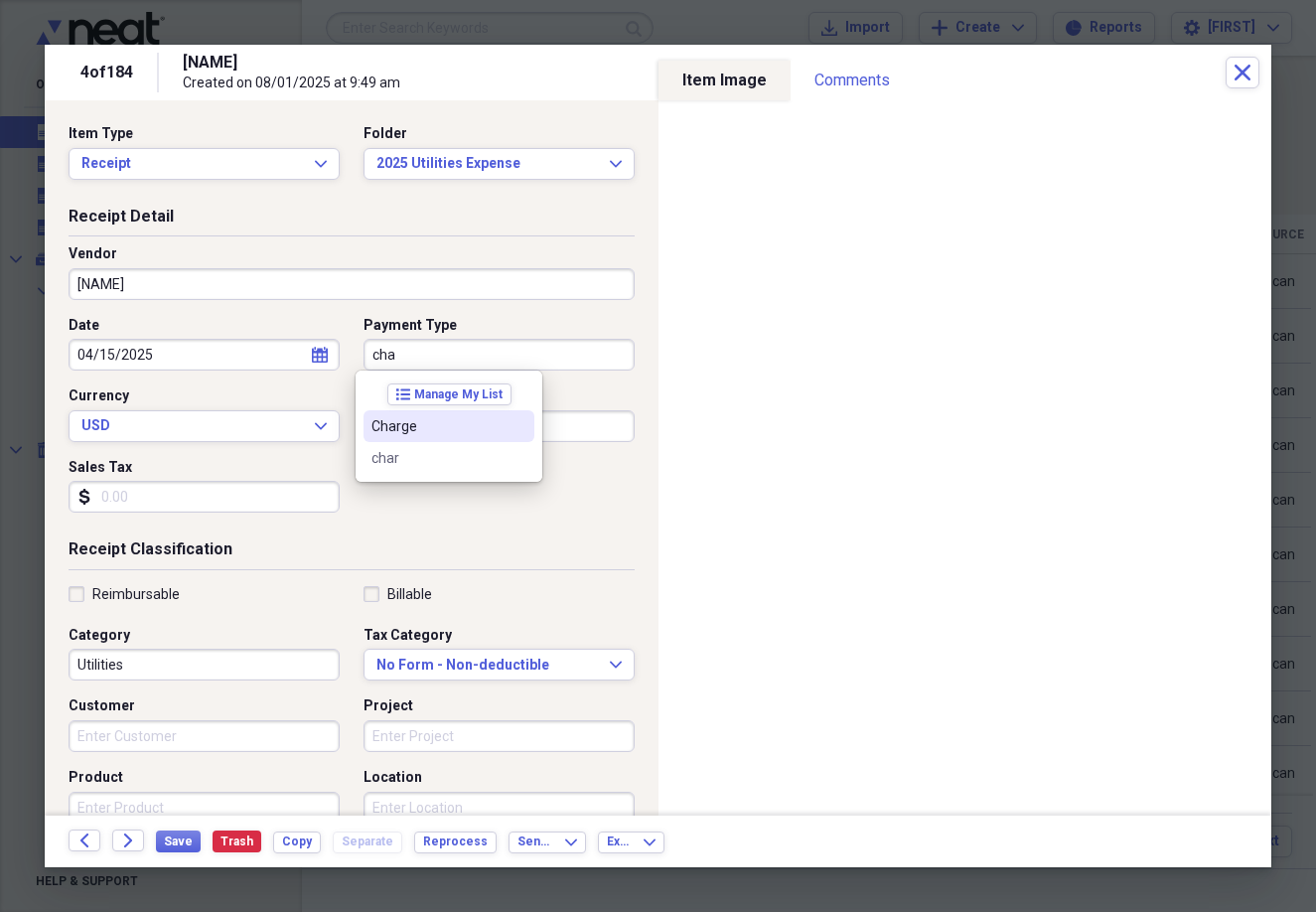 click on "Charge" at bounding box center [437, 426] 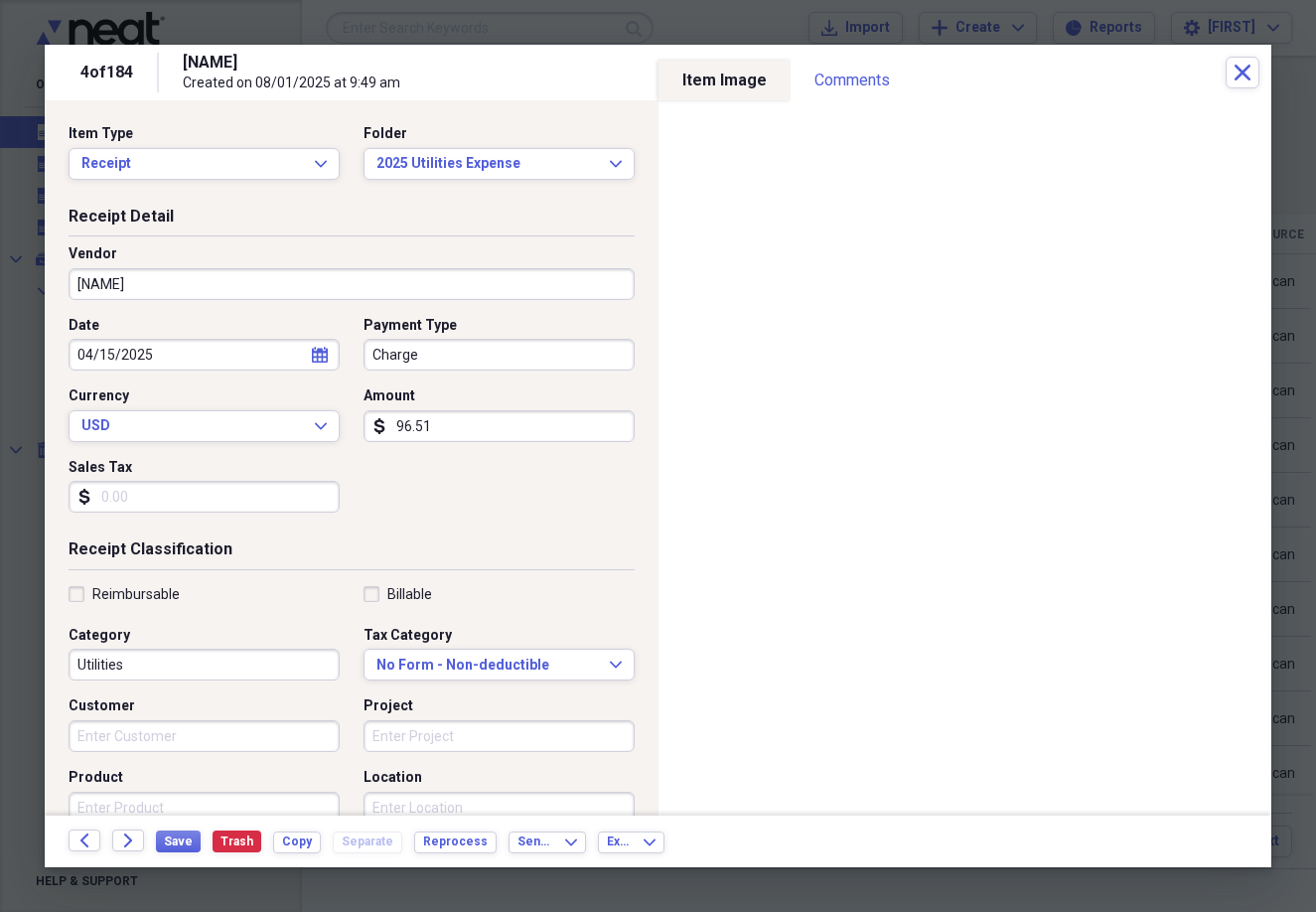click on "96.51" at bounding box center (499, 426) 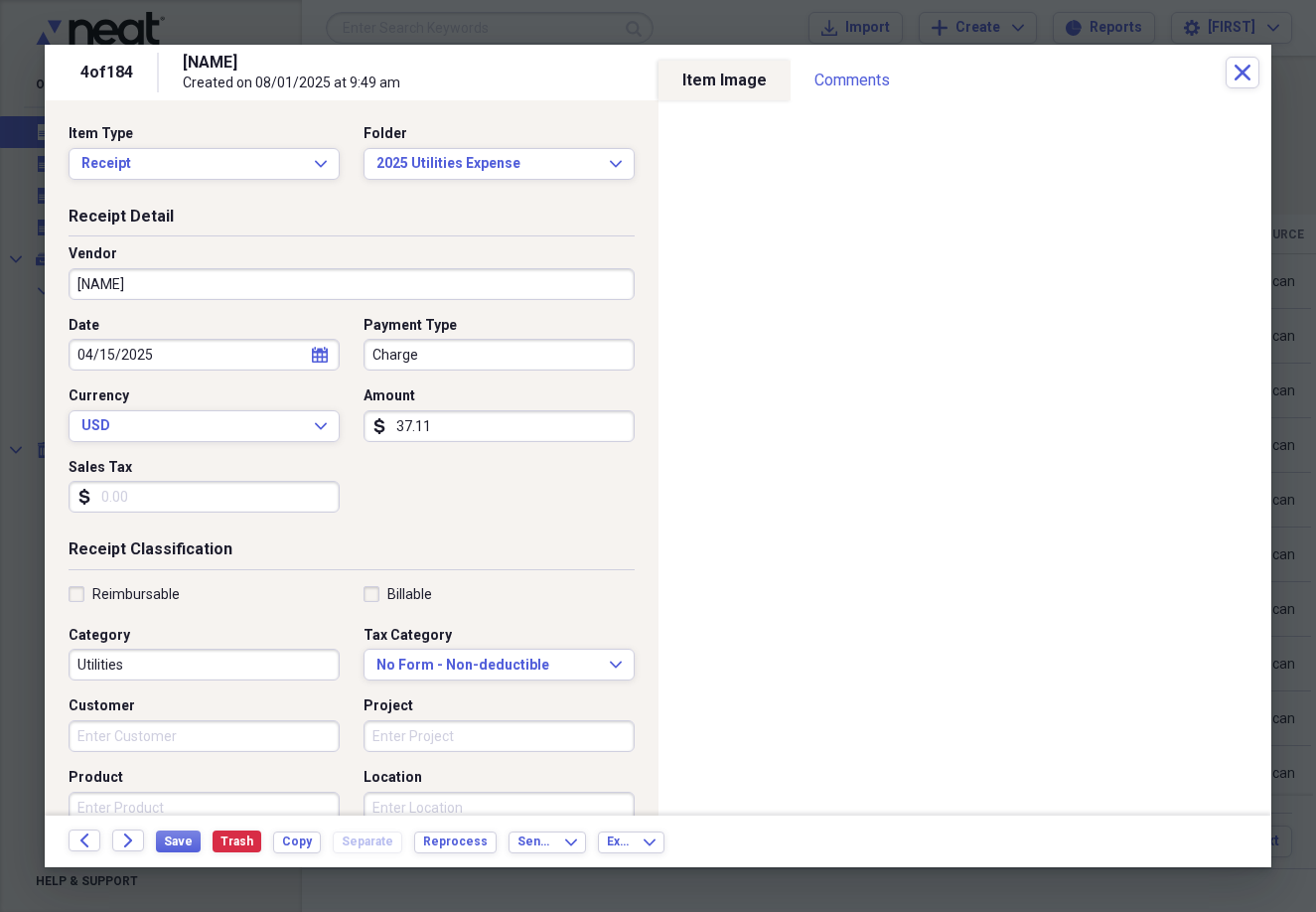 type on "37.11" 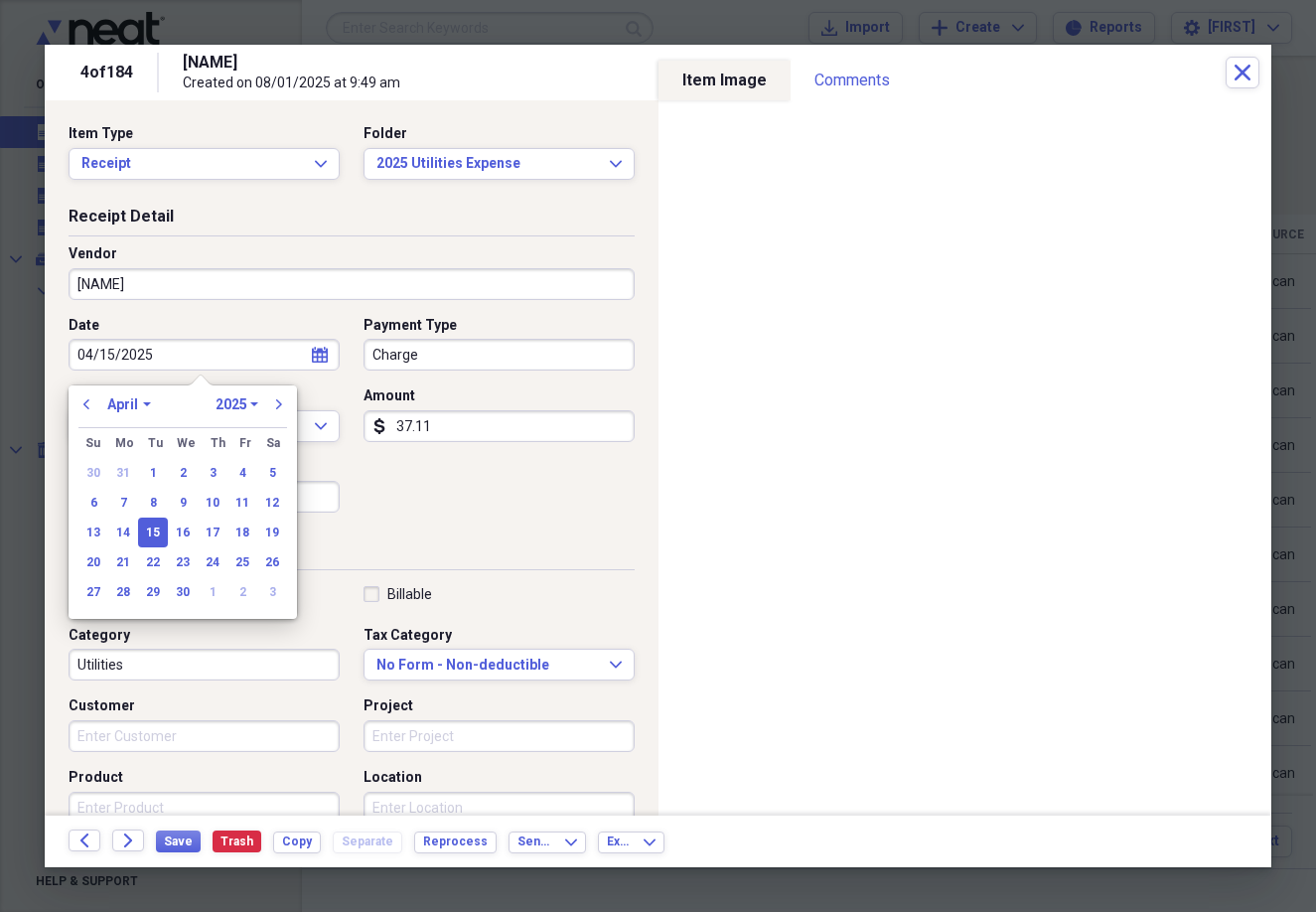 drag, startPoint x: 174, startPoint y: 360, endPoint x: -2, endPoint y: 337, distance: 177.4965 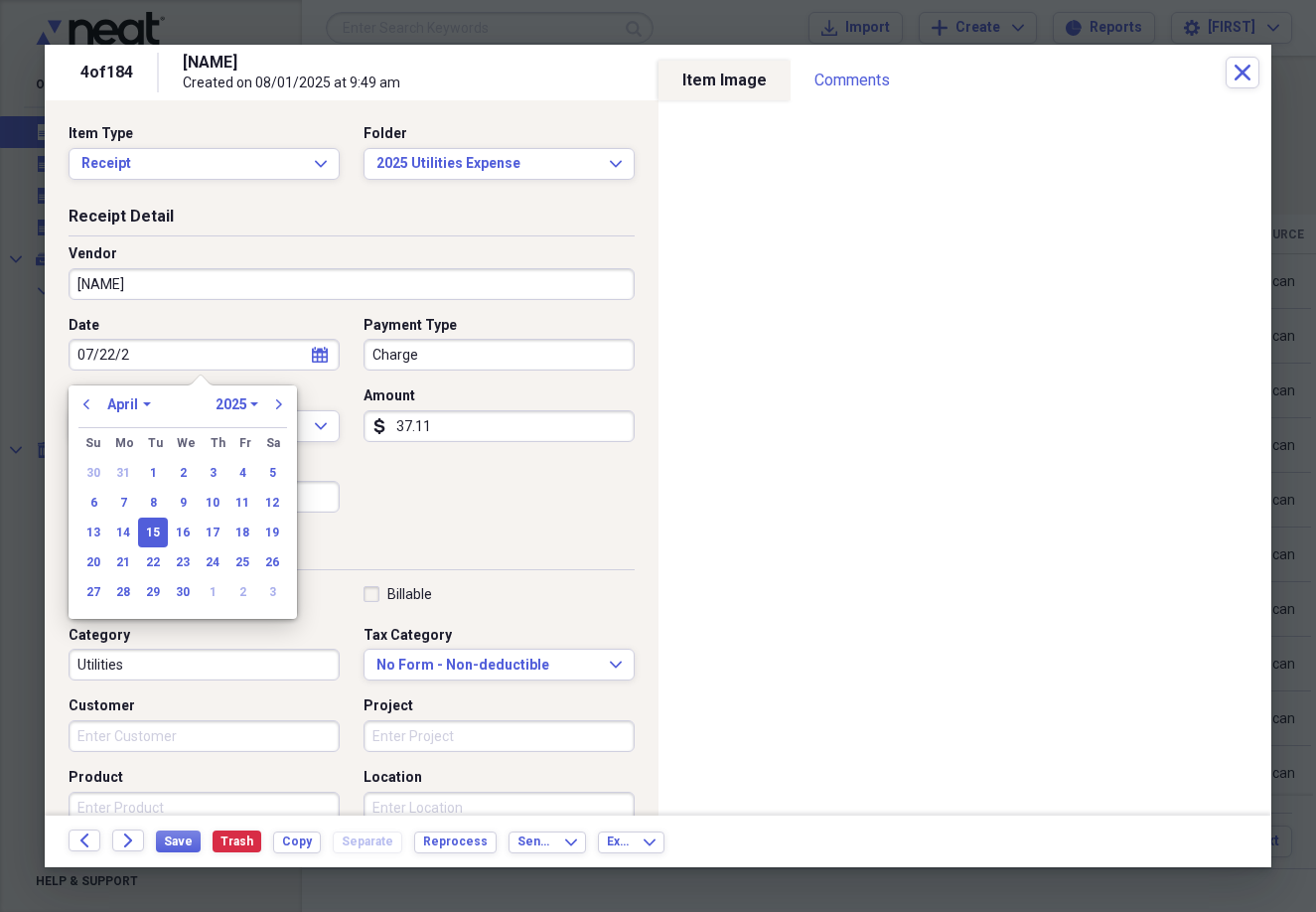 type on "07/22/20" 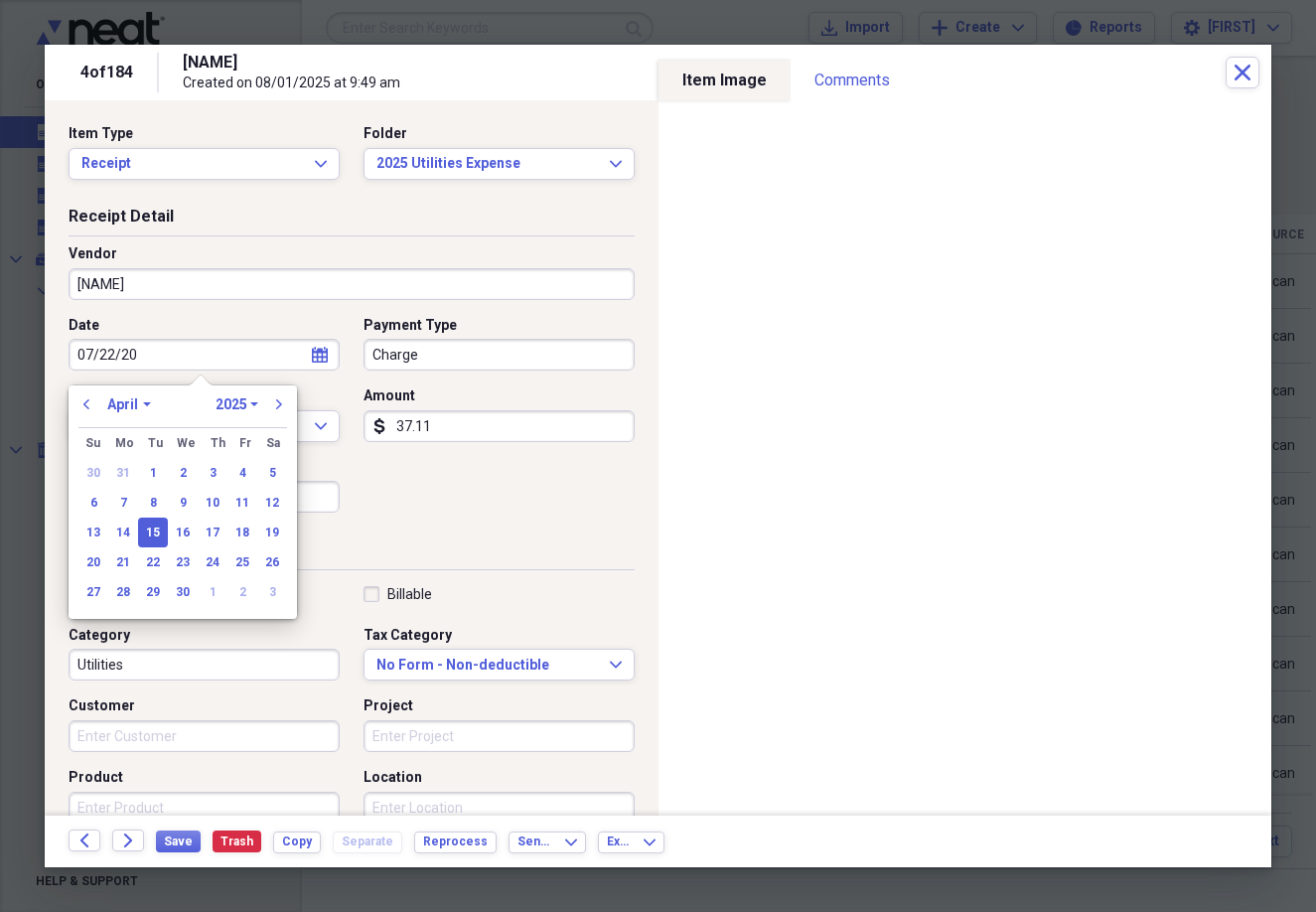 select on "6" 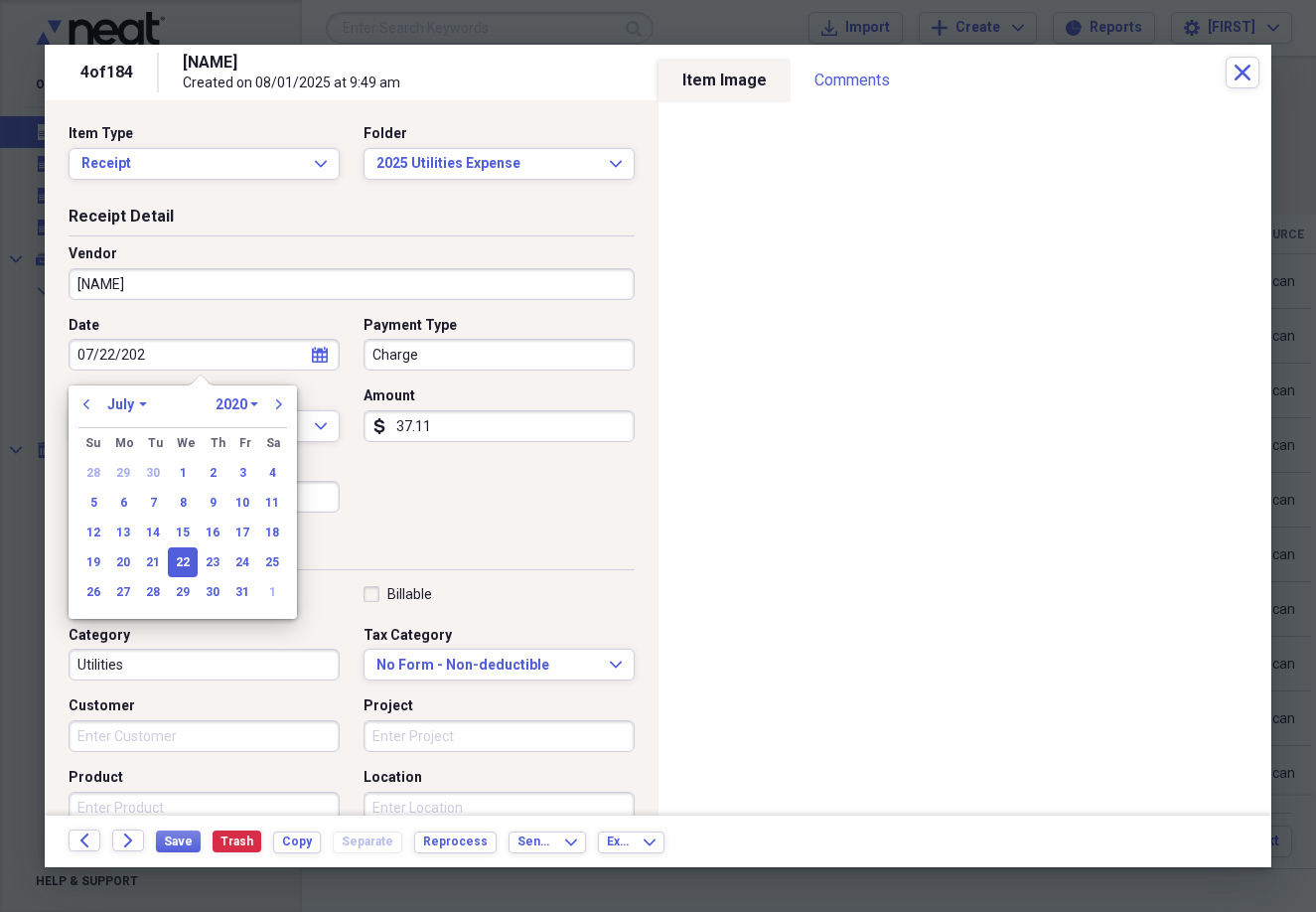 type on "07/22/2025" 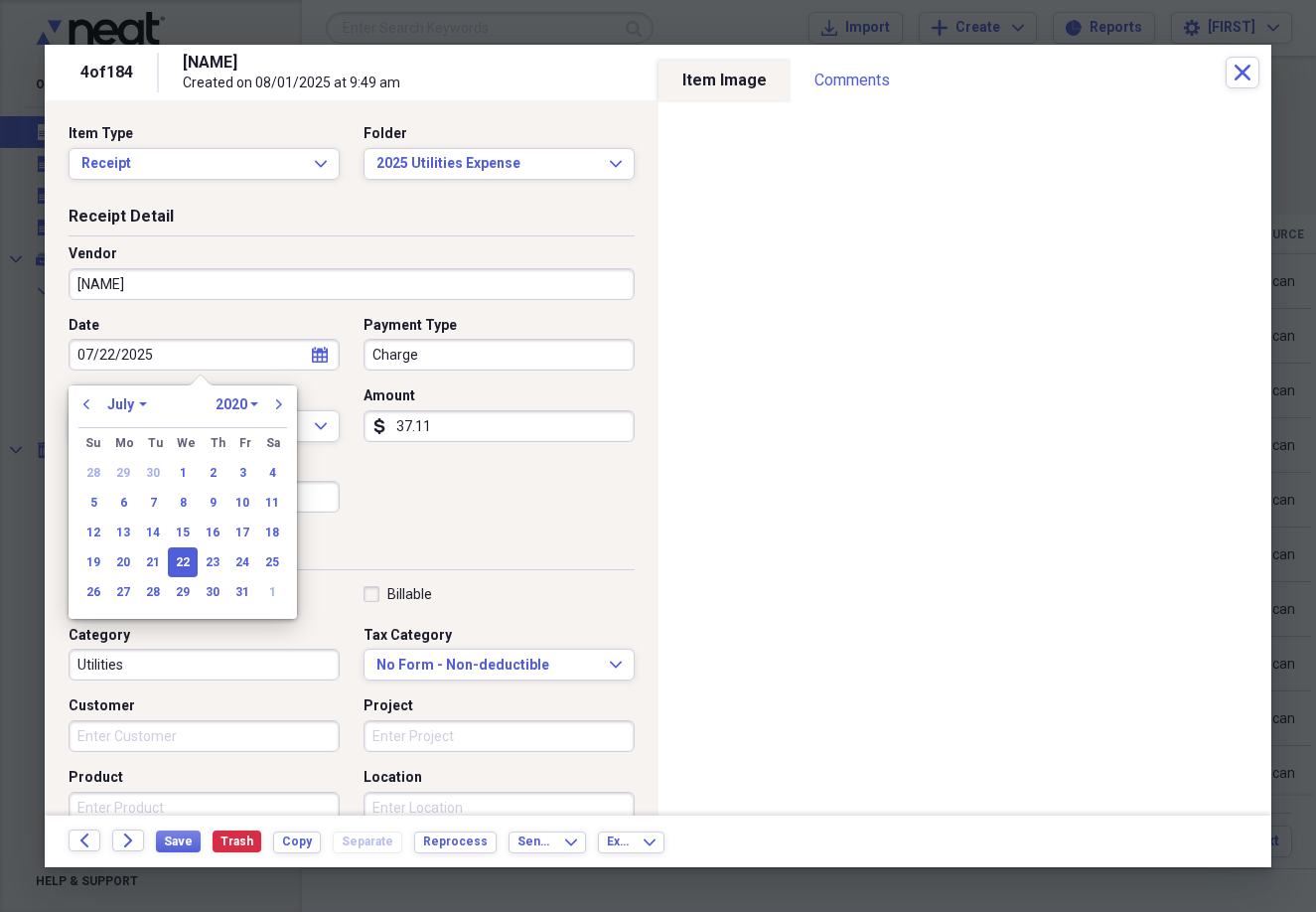select on "2025" 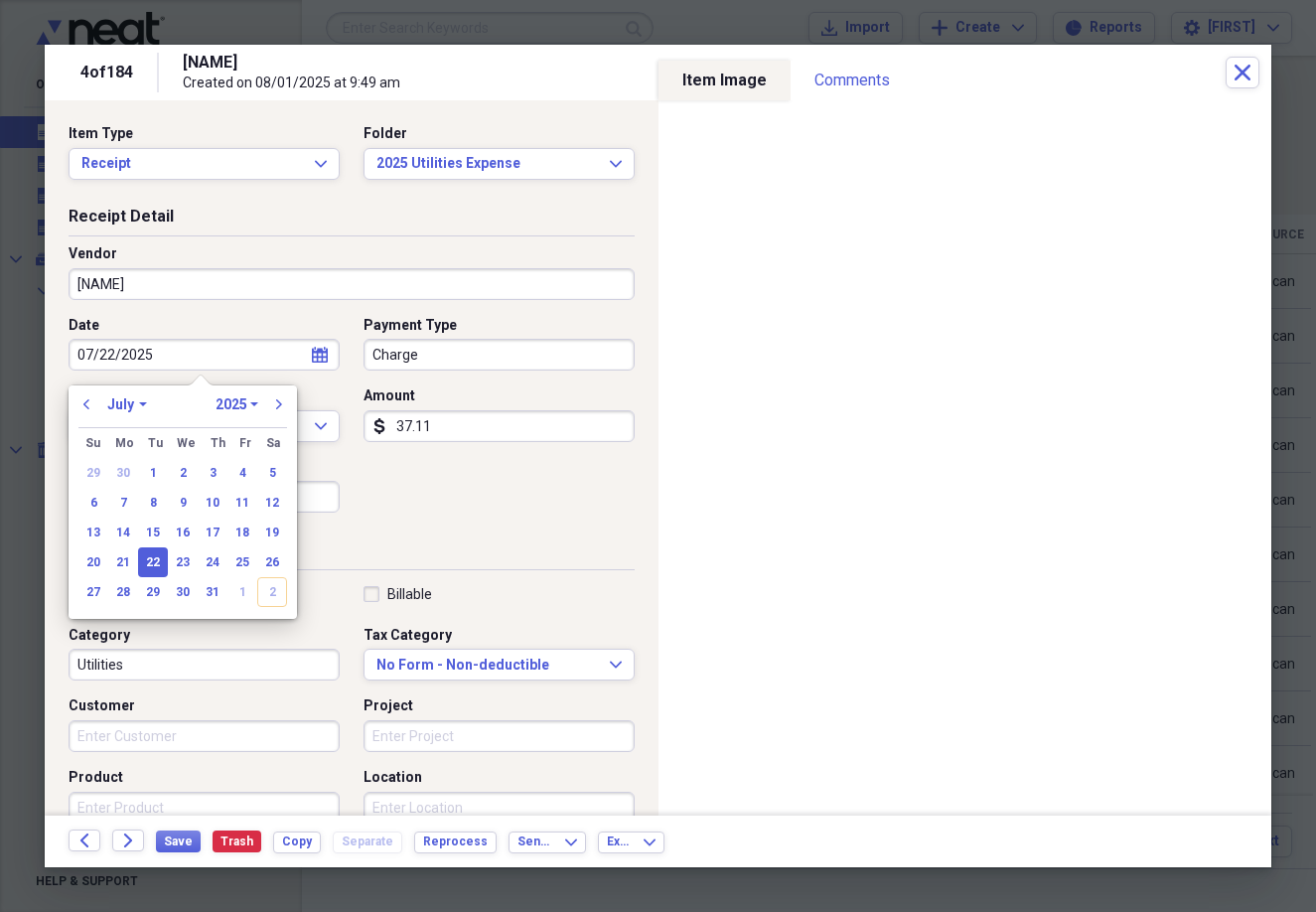 type on "07/22/2025" 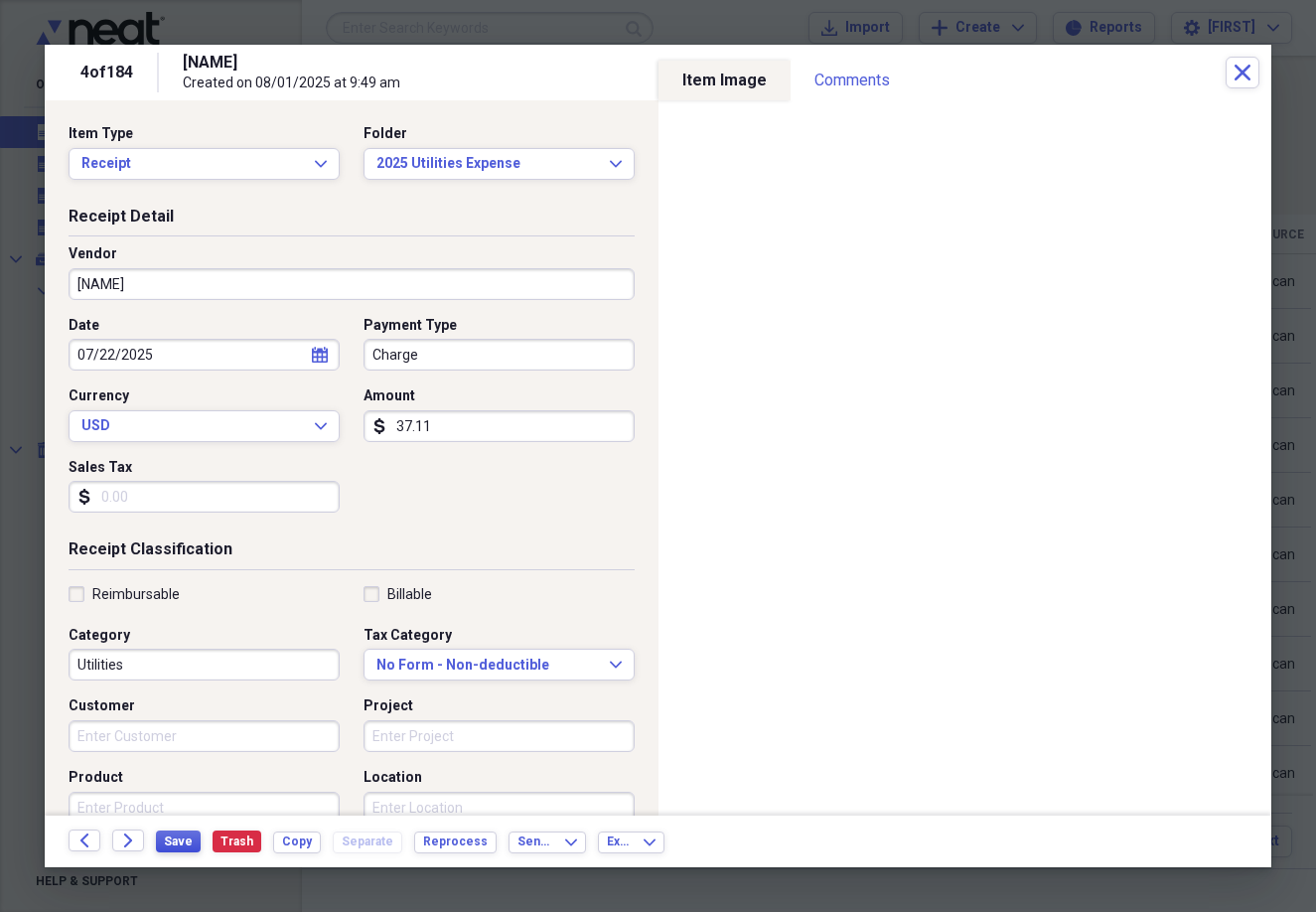 click on "Save" at bounding box center (178, 841) 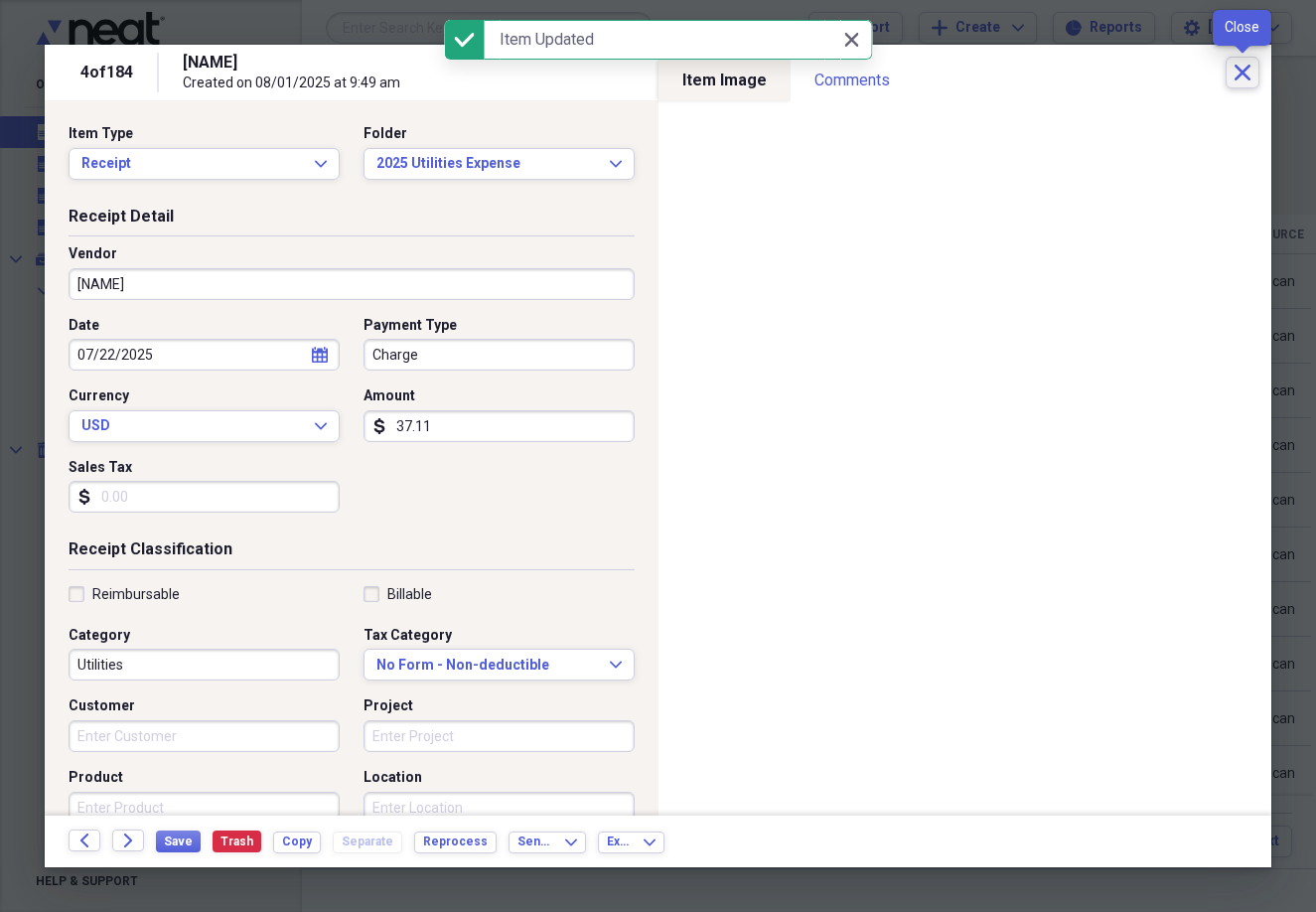 click on "Close" 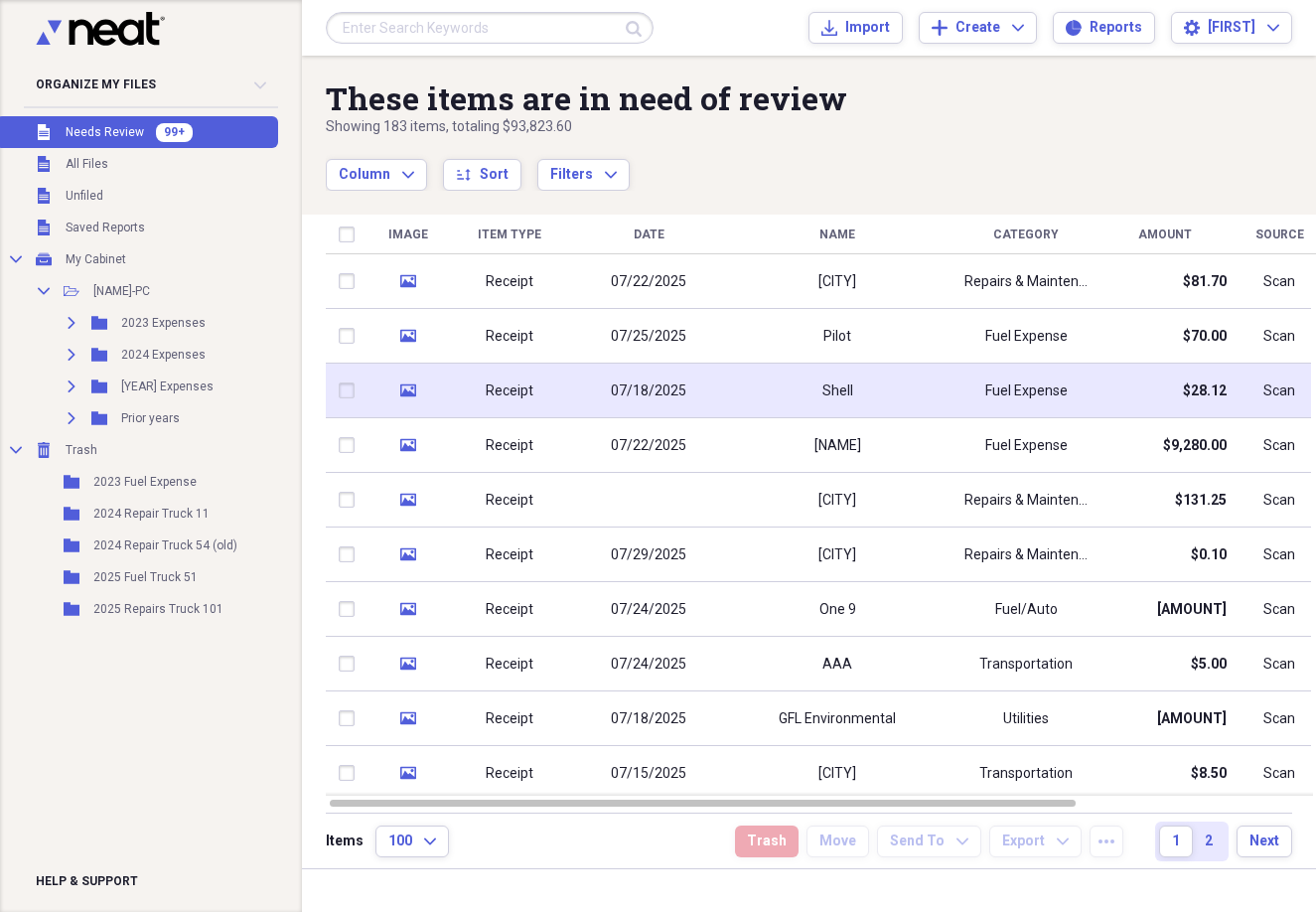 click on "Fuel Expense" at bounding box center (1026, 390) 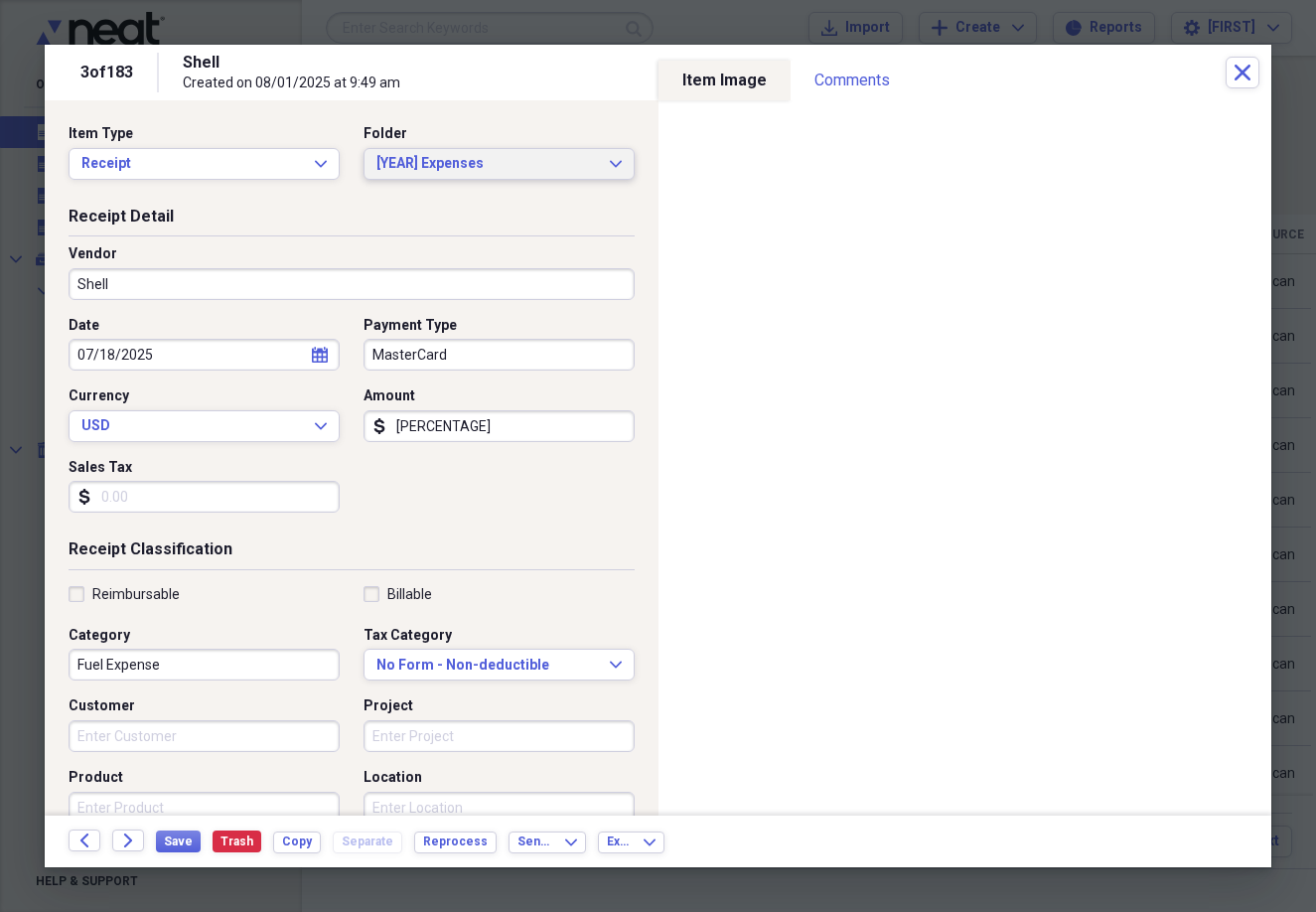 click on "[YEAR] Expenses" at bounding box center (487, 164) 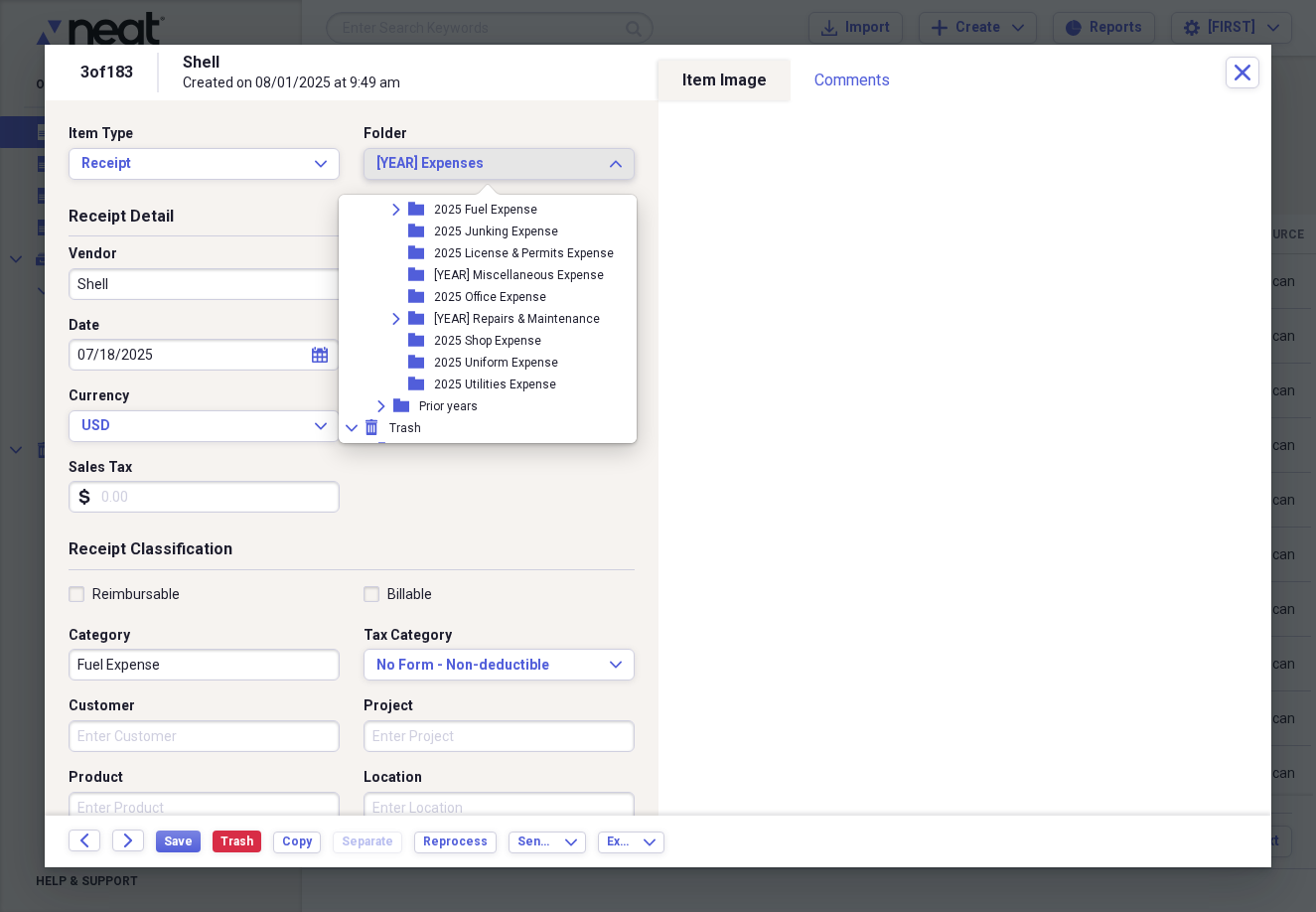 scroll, scrollTop: 472, scrollLeft: 0, axis: vertical 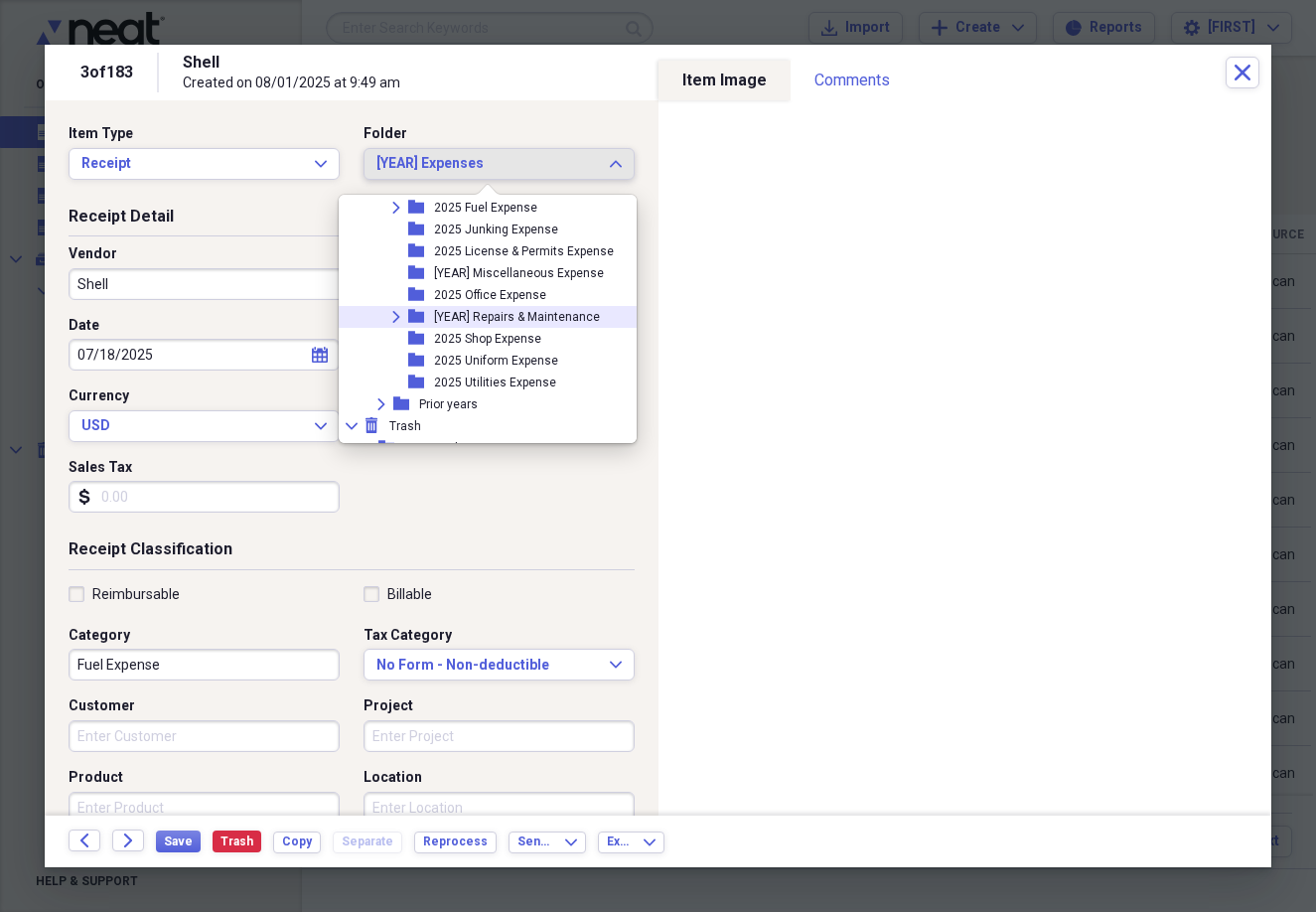 click on "Expand" 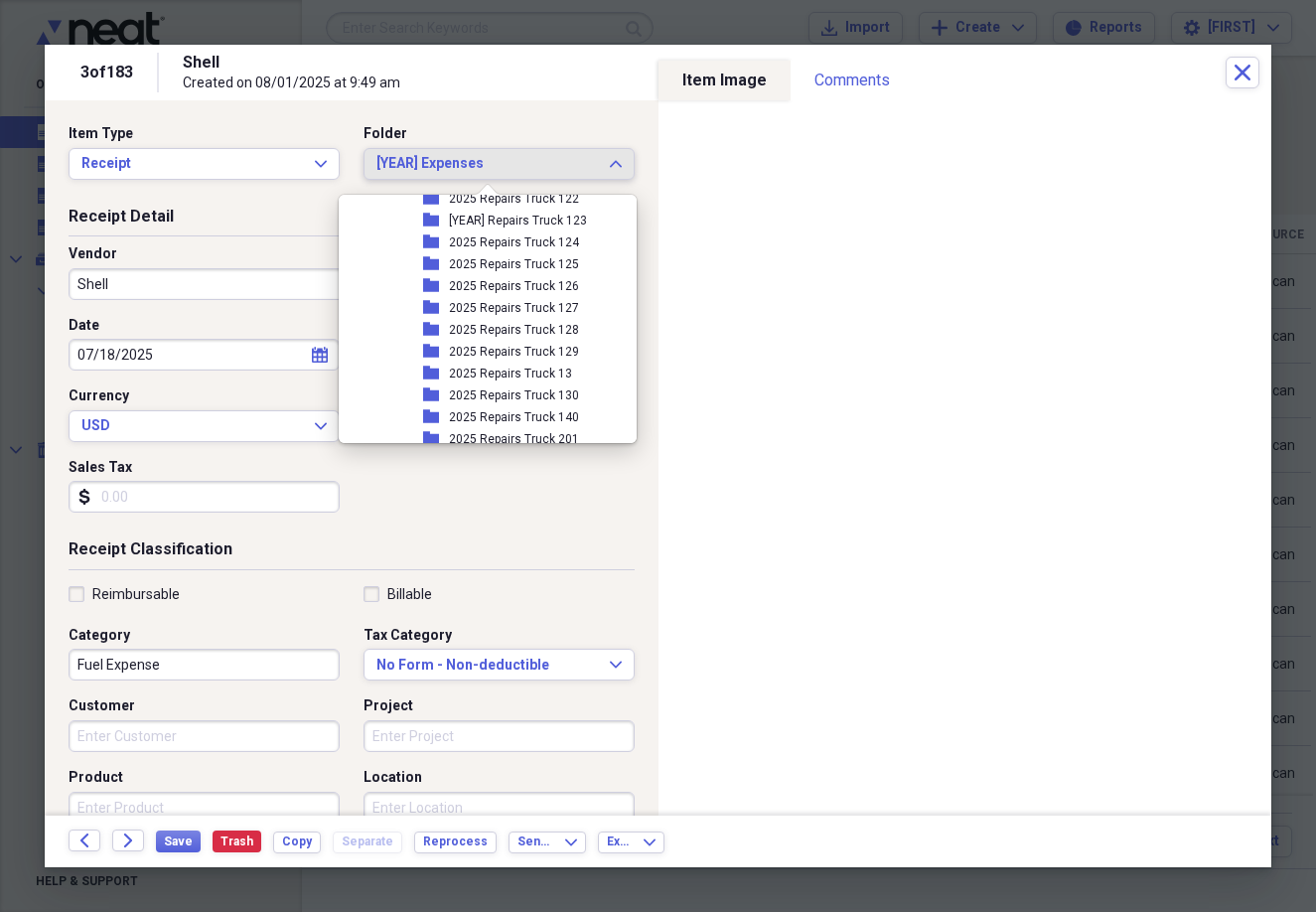 scroll, scrollTop: 1366, scrollLeft: 0, axis: vertical 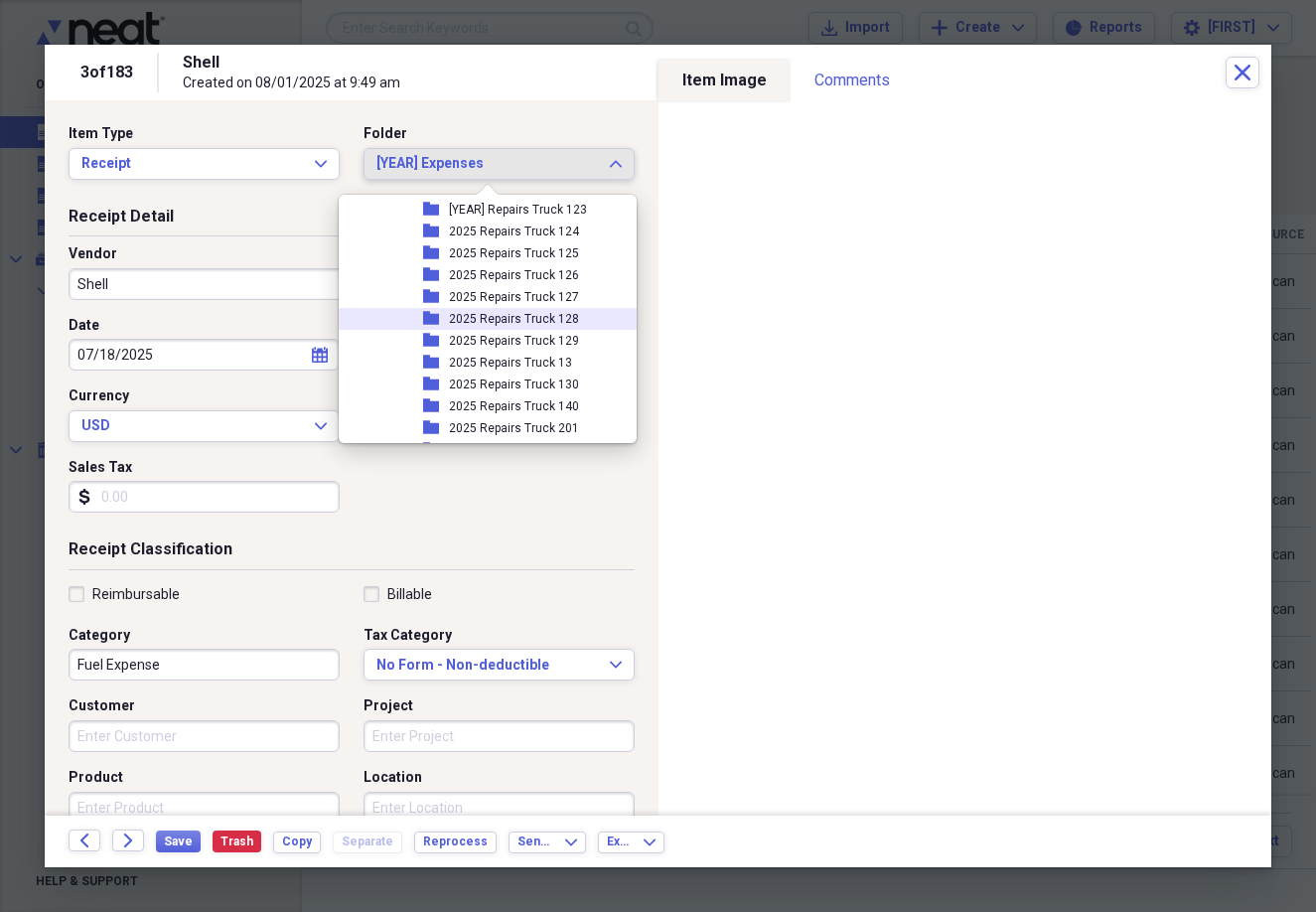 click on "2025 Repairs Truck 128" at bounding box center (513, 319) 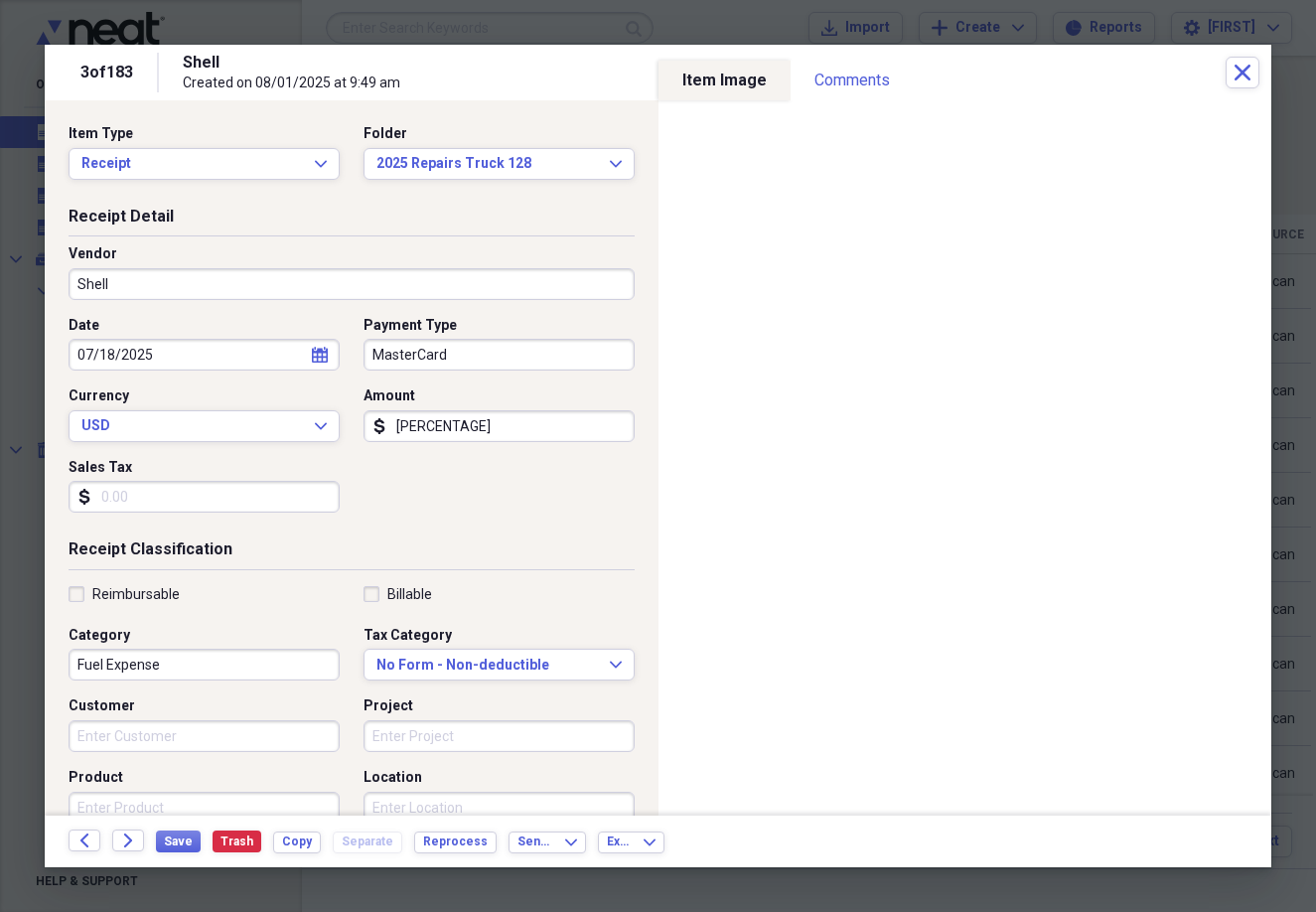 click on "MasterCard" at bounding box center (499, 355) 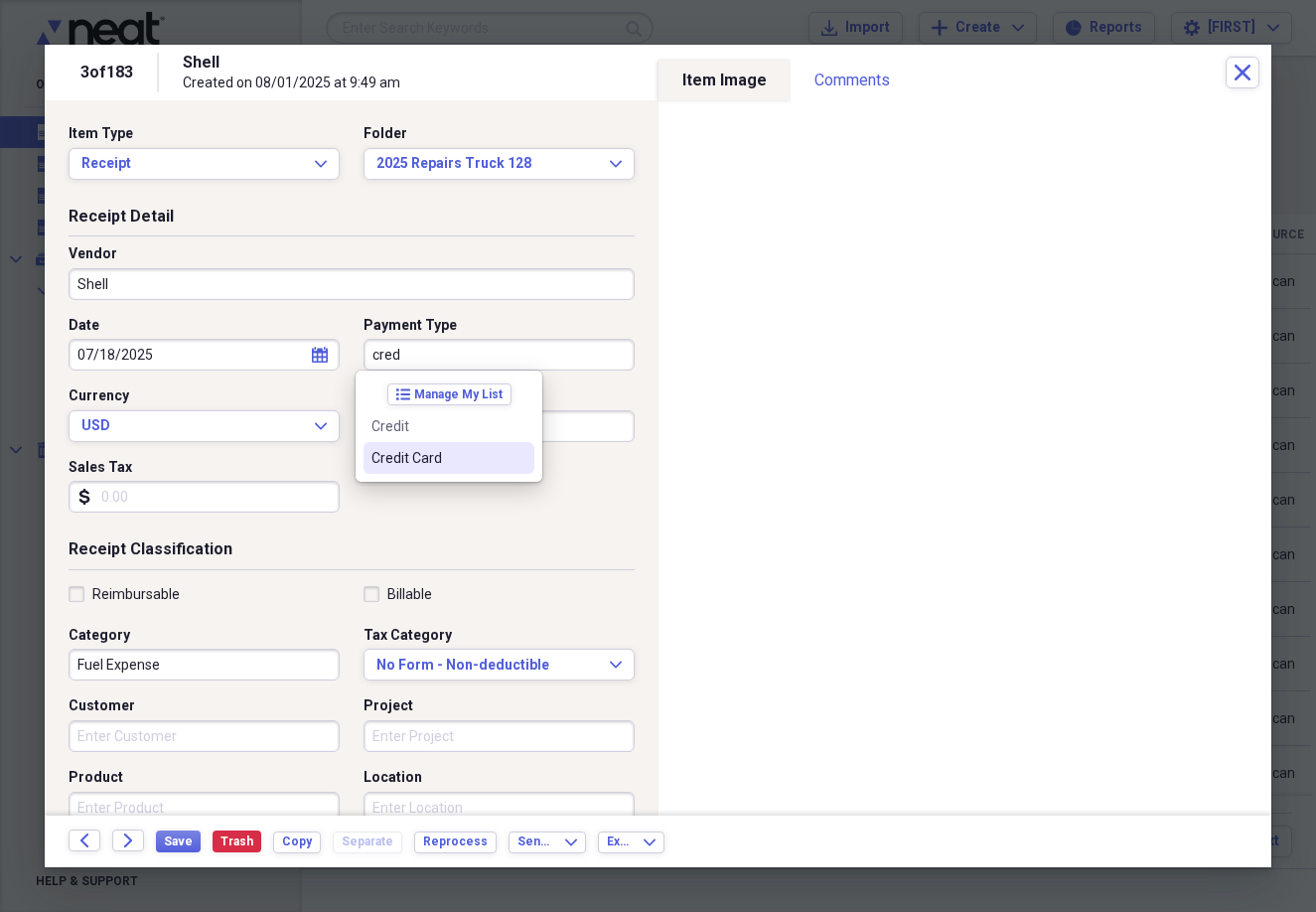 click on "Credit Card" at bounding box center (437, 458) 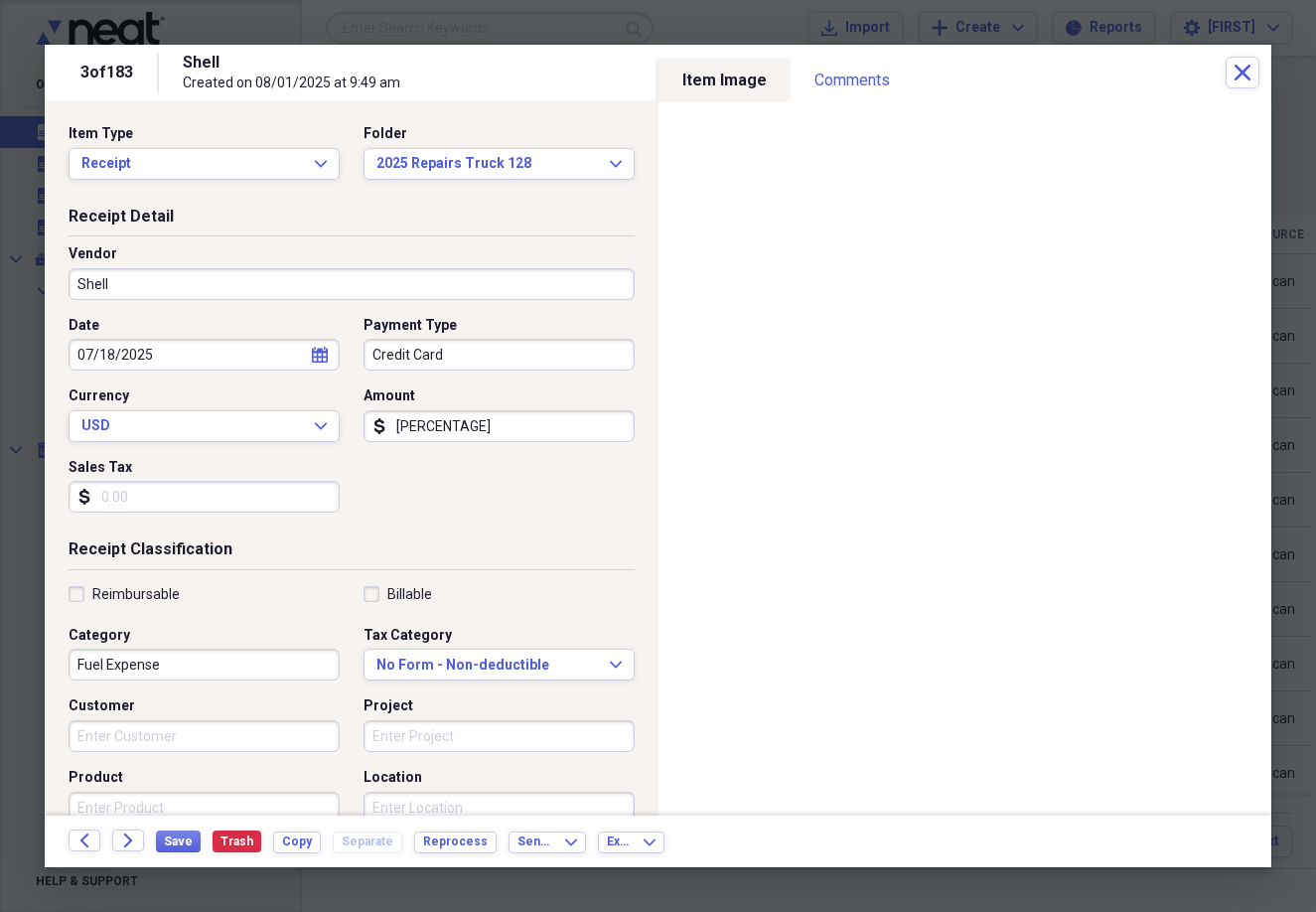 drag, startPoint x: 169, startPoint y: 507, endPoint x: 185, endPoint y: 515, distance: 17.888544 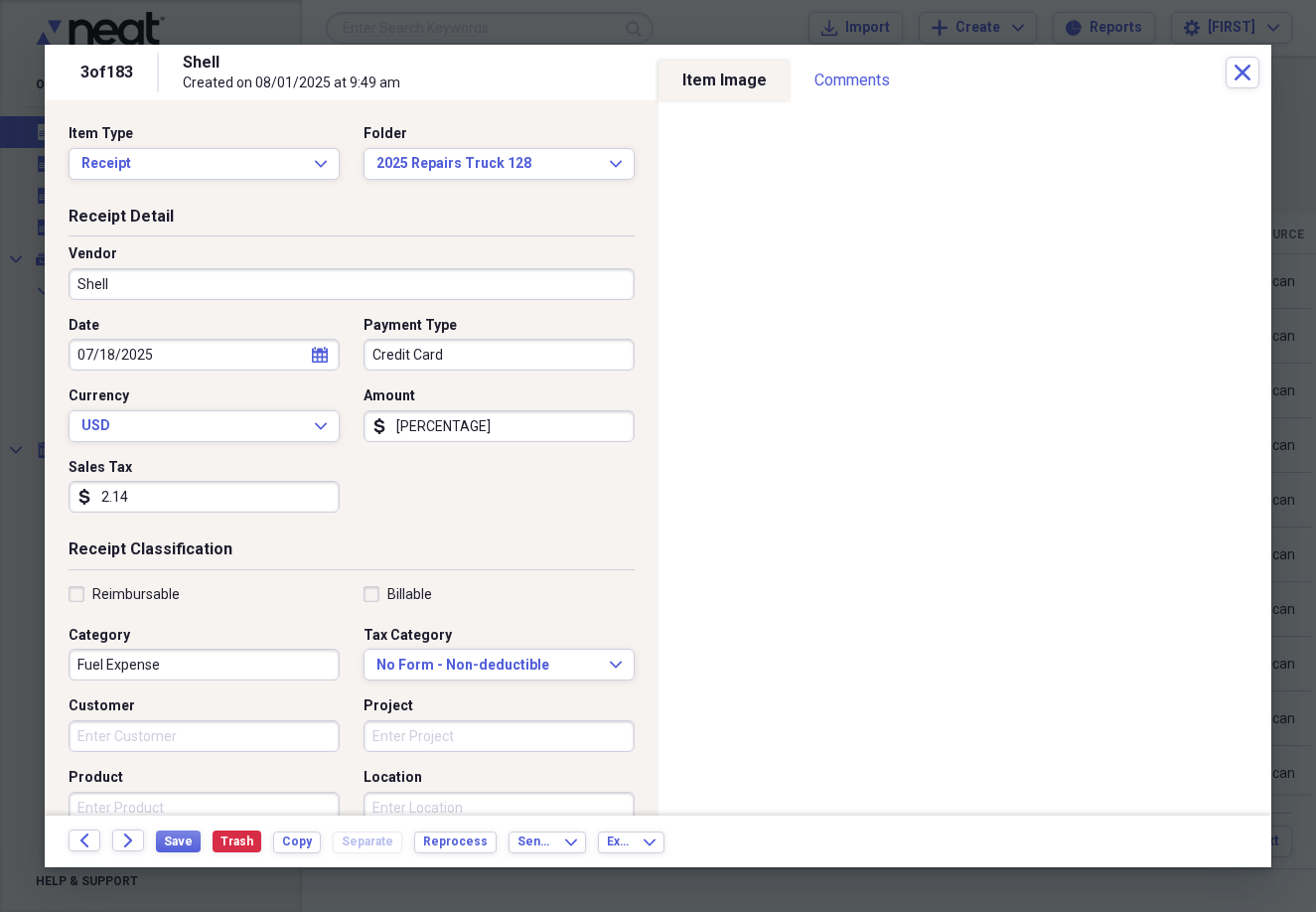 type on "2.14" 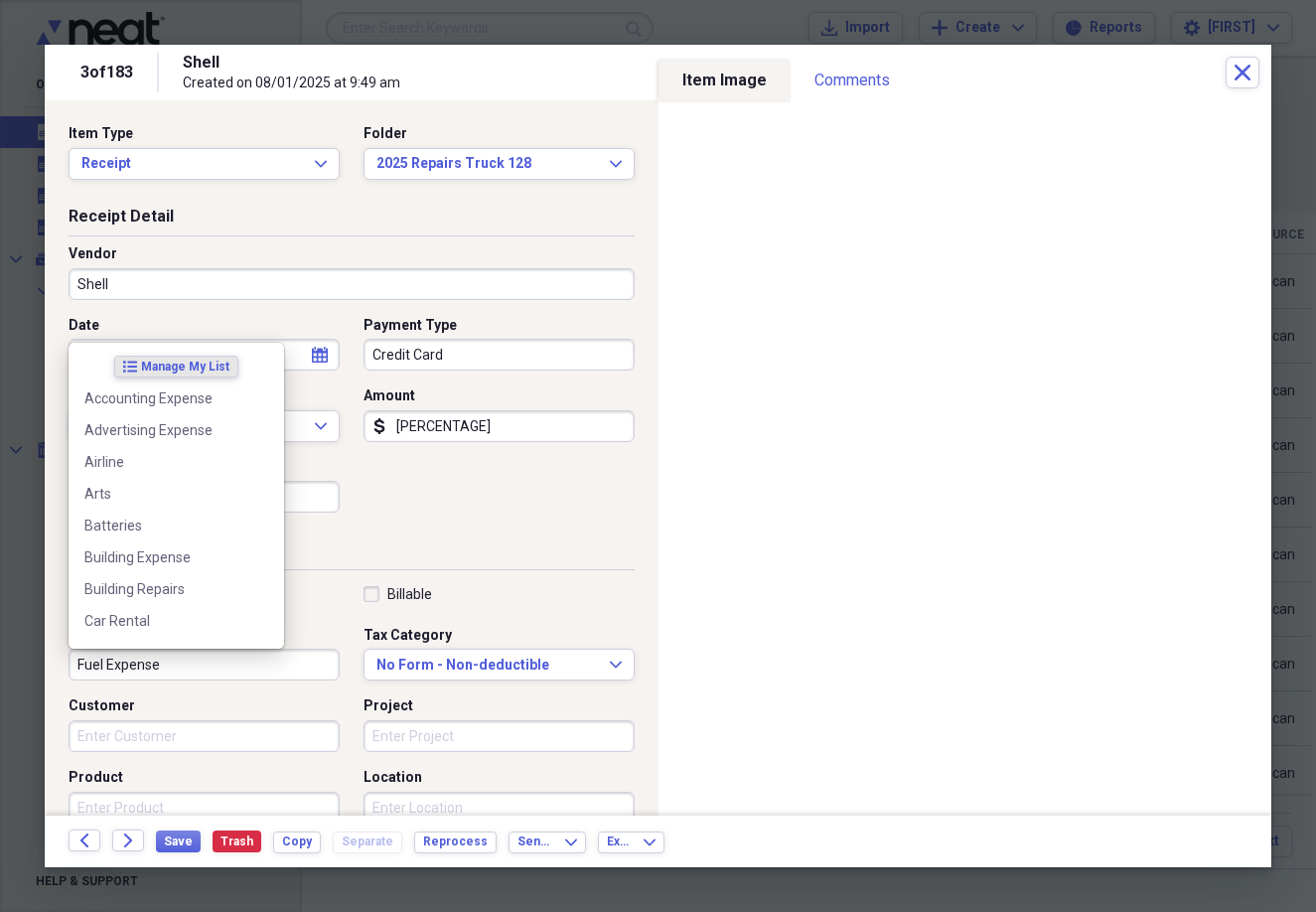 click on "Fuel Expense" at bounding box center (204, 665) 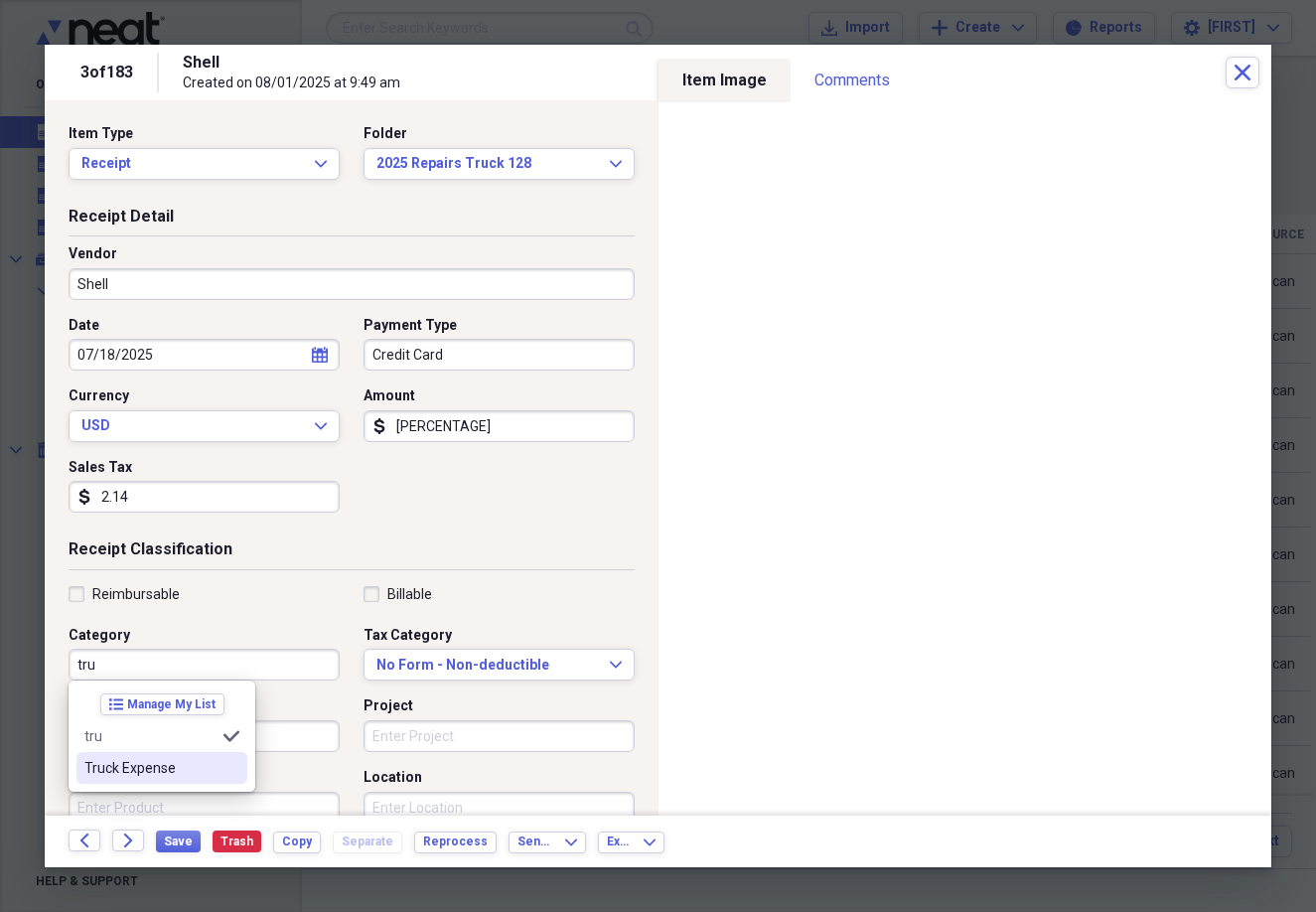 click on "Truck Expense" at bounding box center [150, 768] 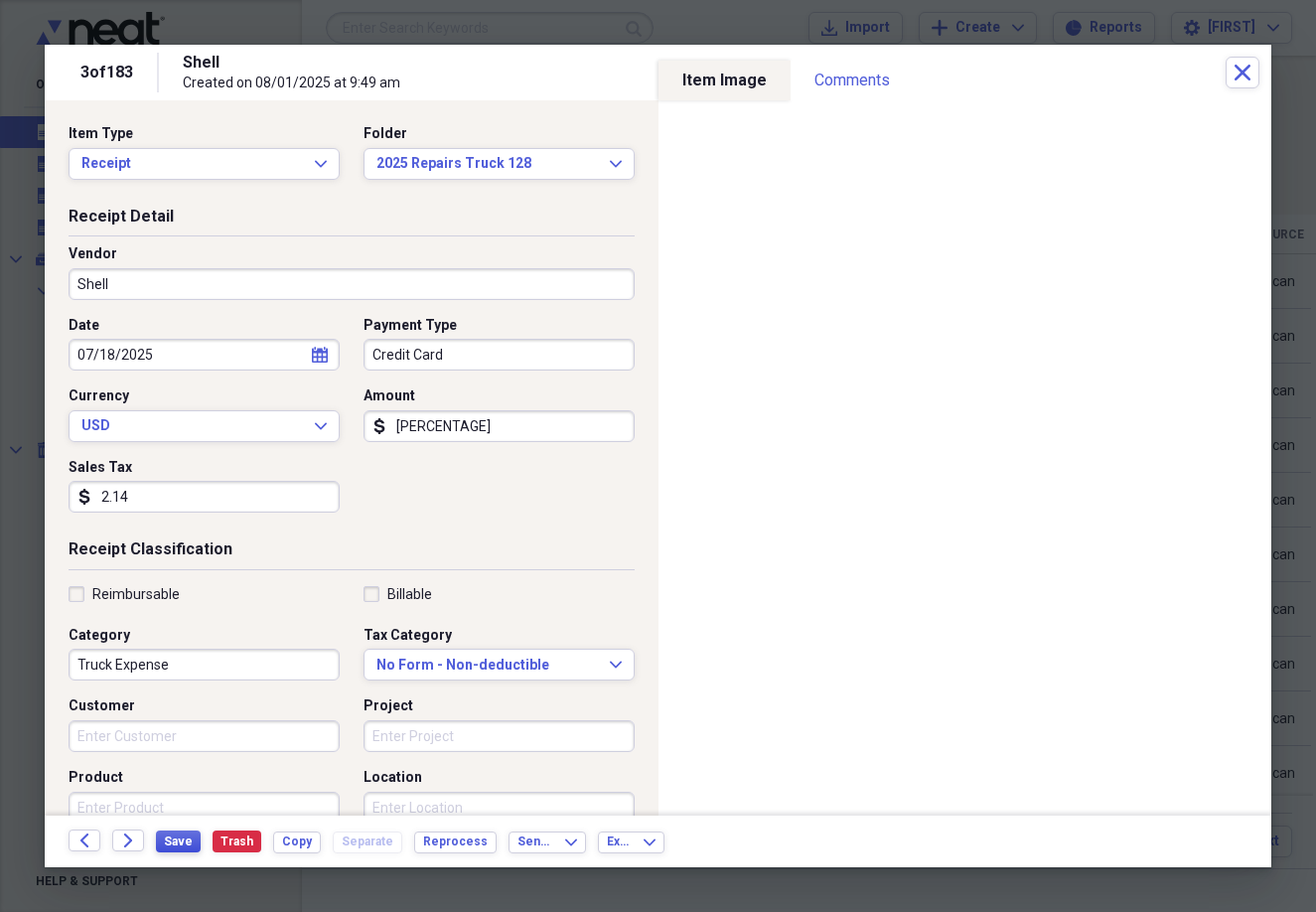 click on "Save" at bounding box center (178, 841) 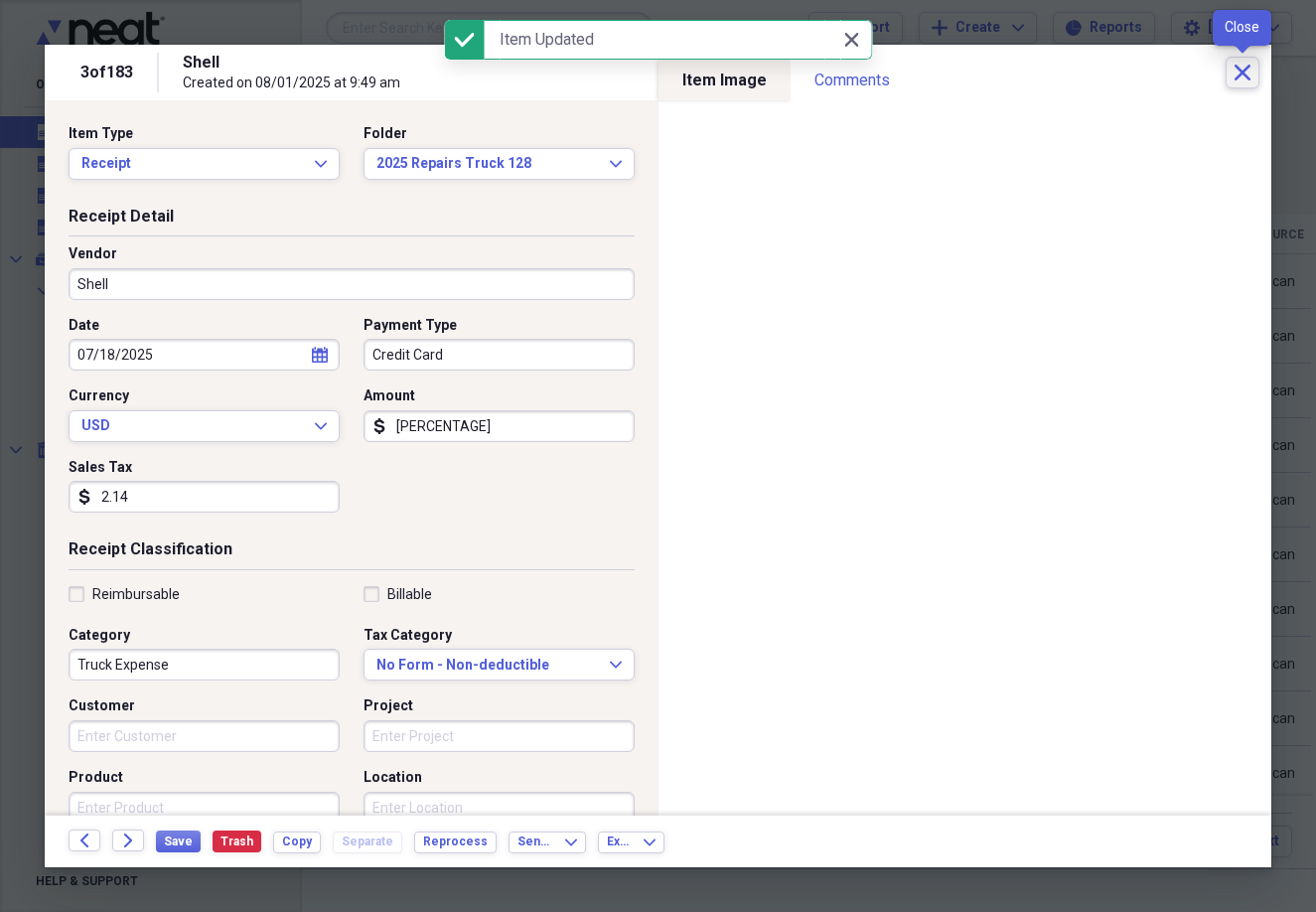 click on "Close" 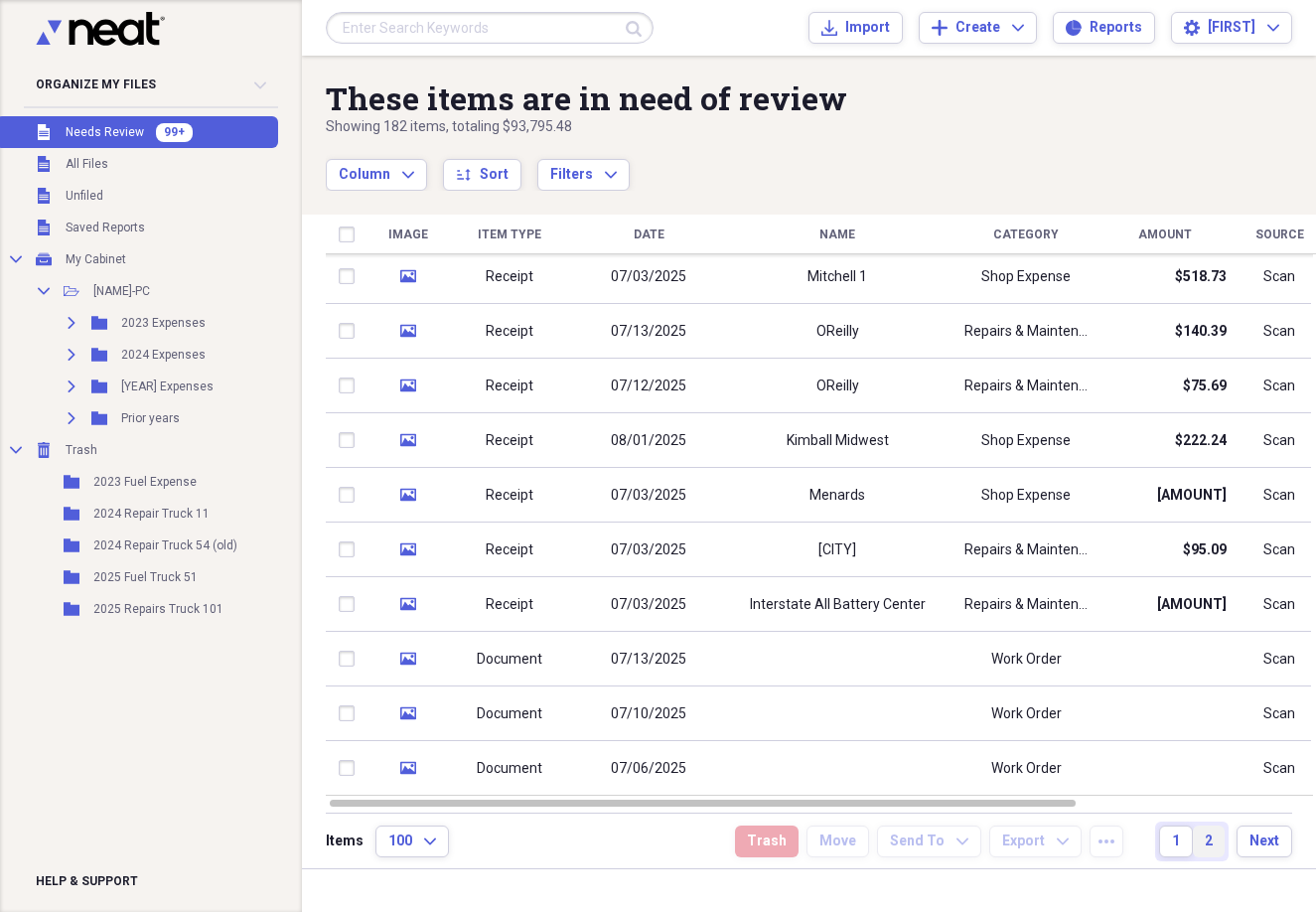 click on "2" at bounding box center (1209, 841) 